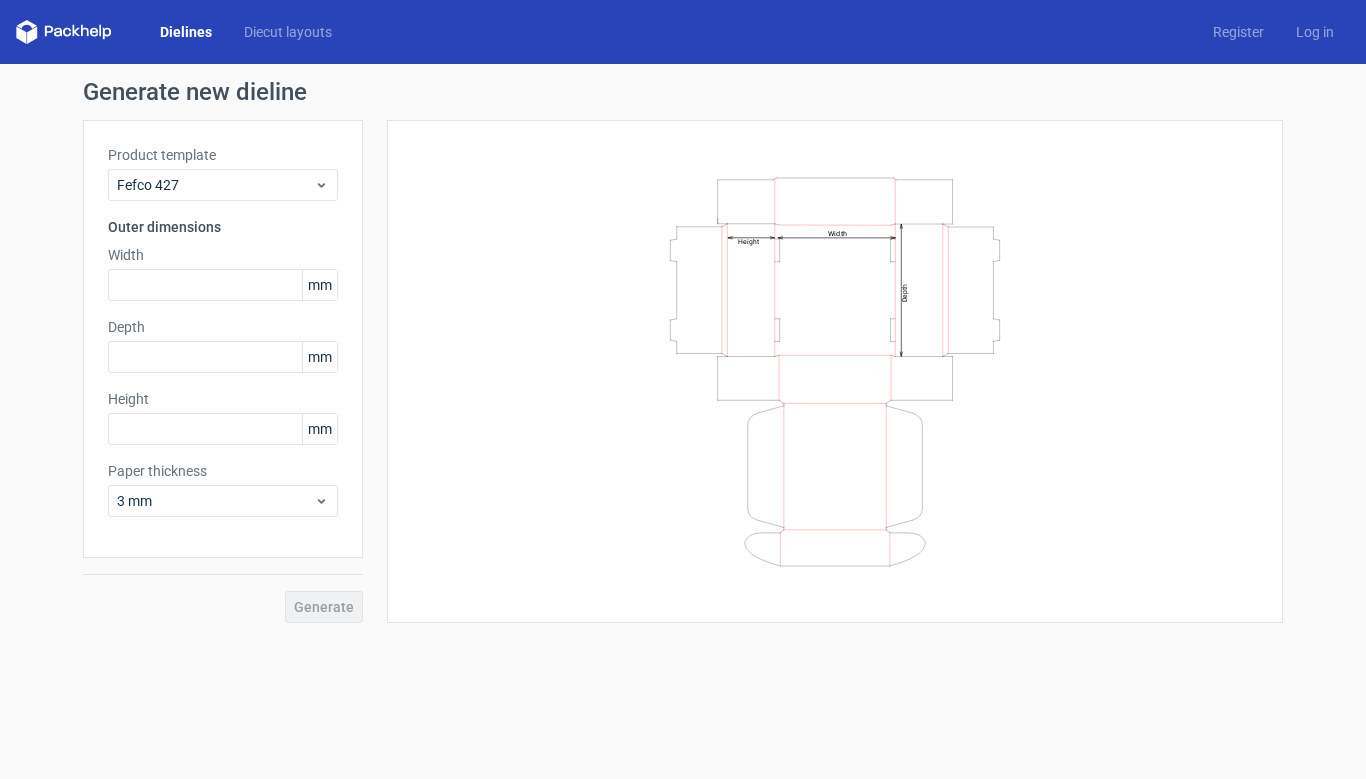 scroll, scrollTop: 0, scrollLeft: 0, axis: both 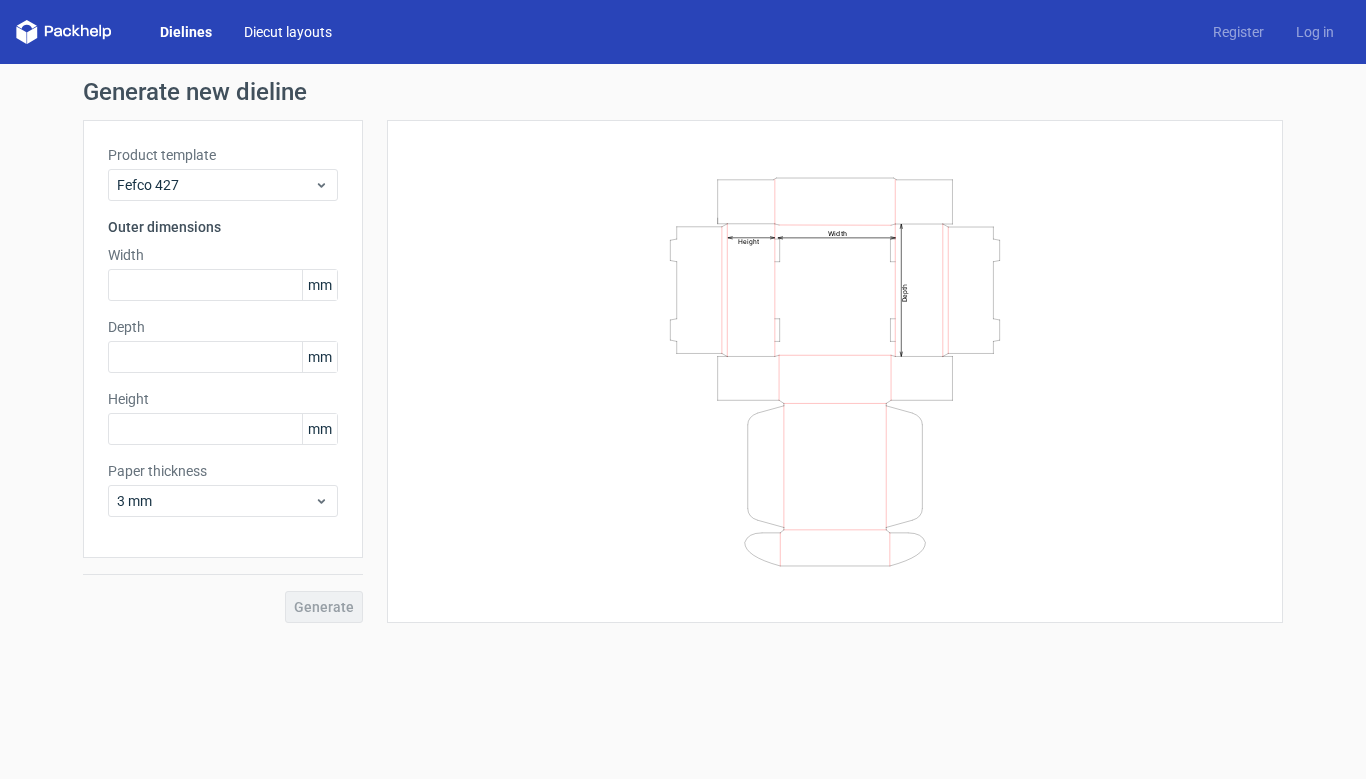 click on "Diecut layouts" at bounding box center (288, 32) 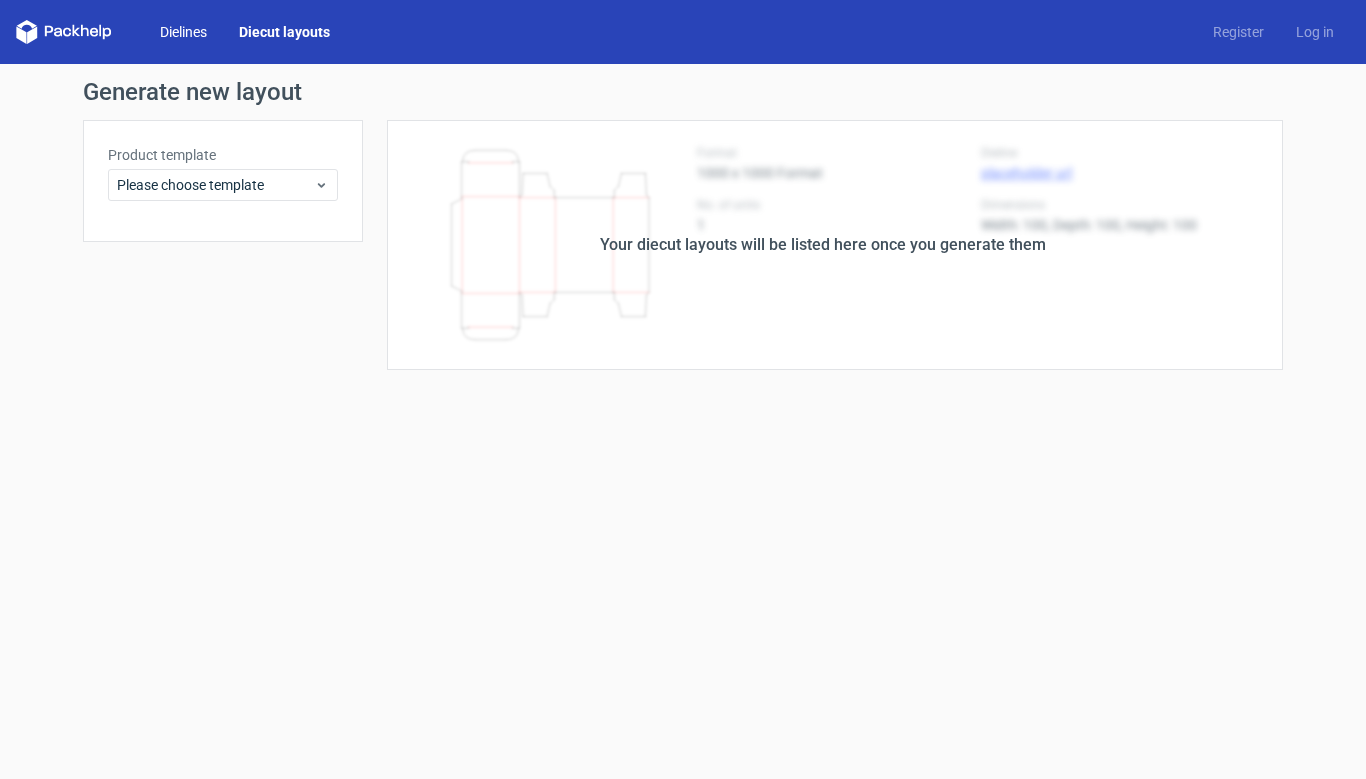 click on "Dielines" at bounding box center [183, 32] 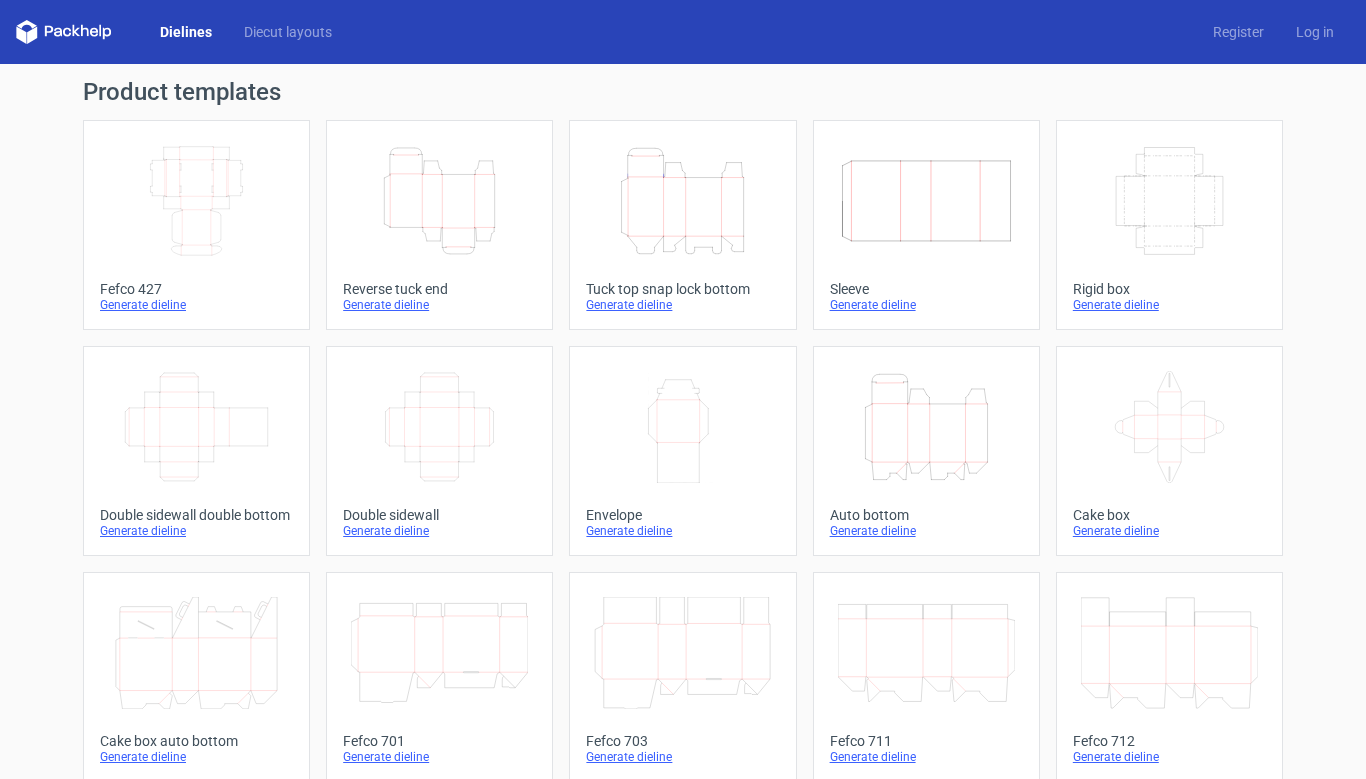 click on "Dielines Diecut layouts" at bounding box center (182, 32) 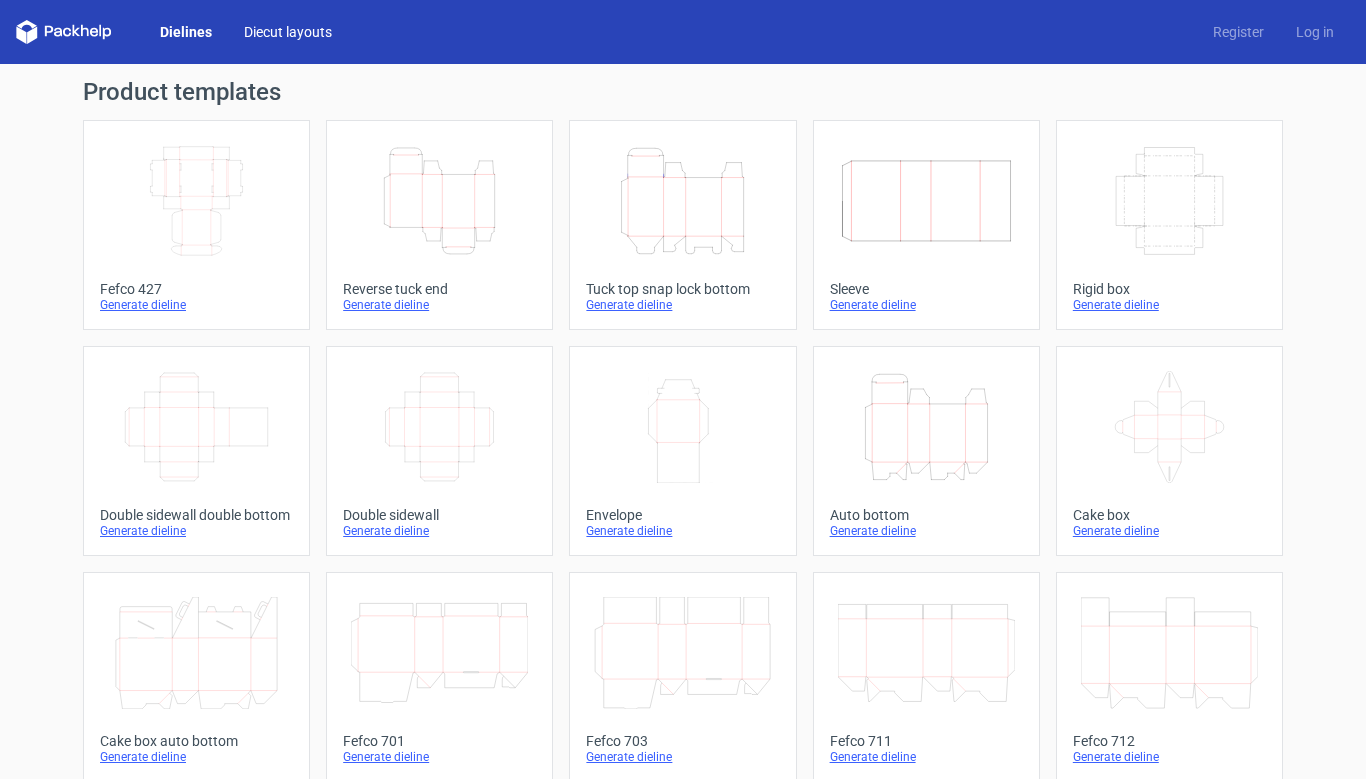 click on "Diecut layouts" at bounding box center (288, 32) 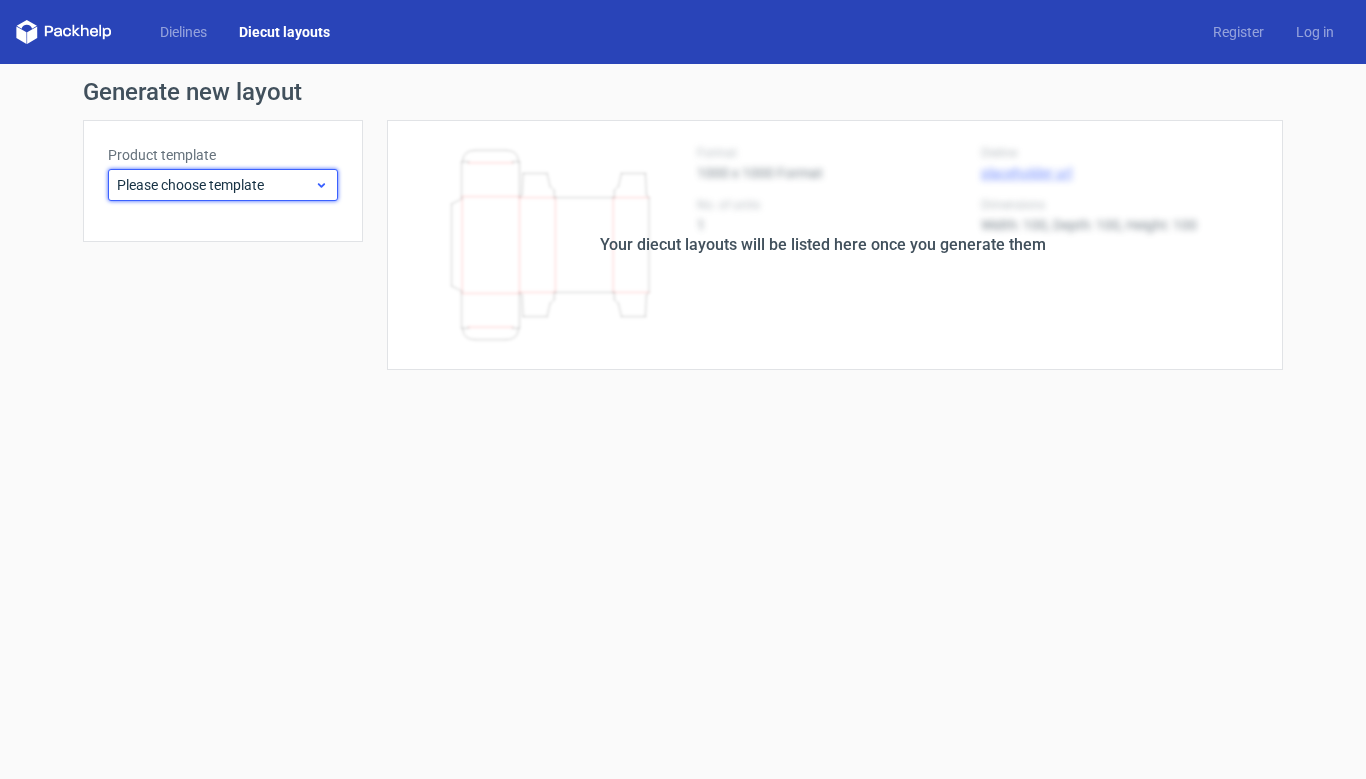 click on "Please choose template" at bounding box center [215, 185] 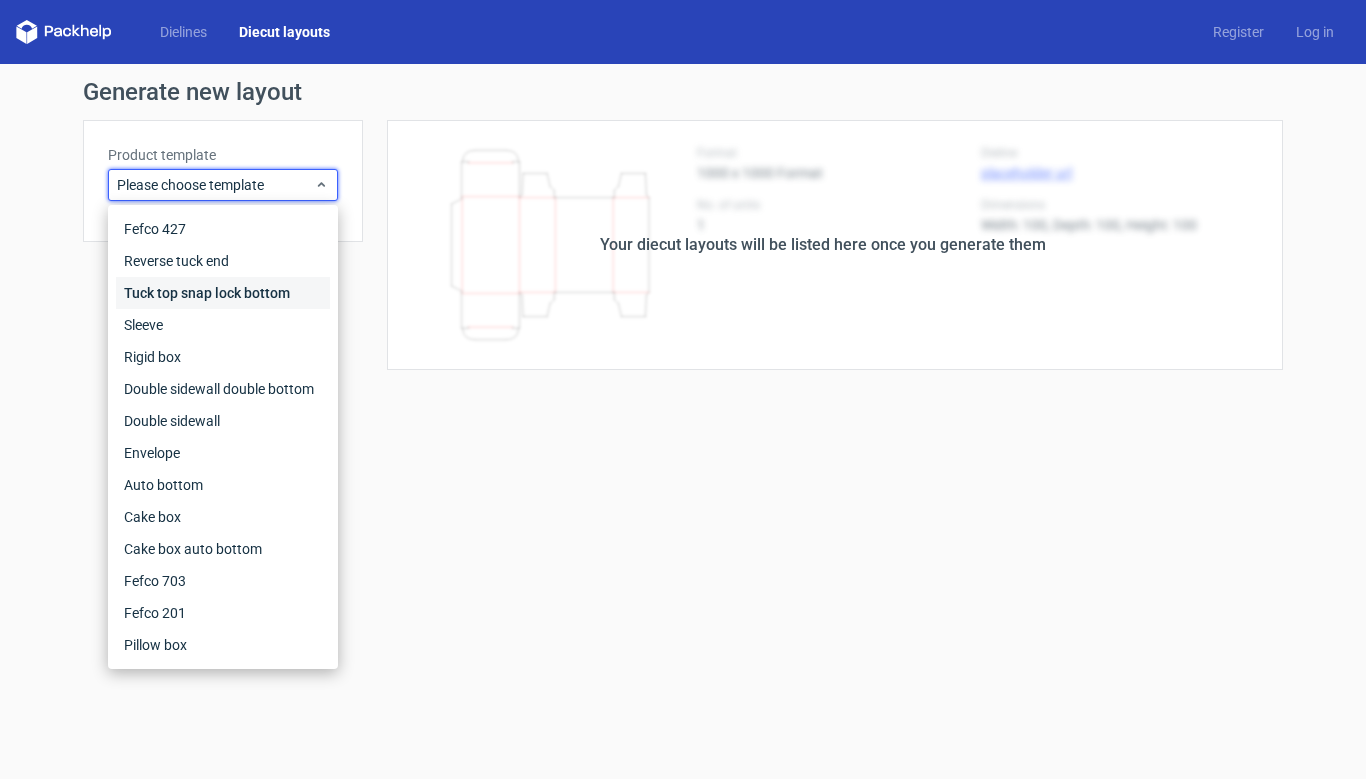 click on "Tuck top snap lock bottom" at bounding box center [223, 293] 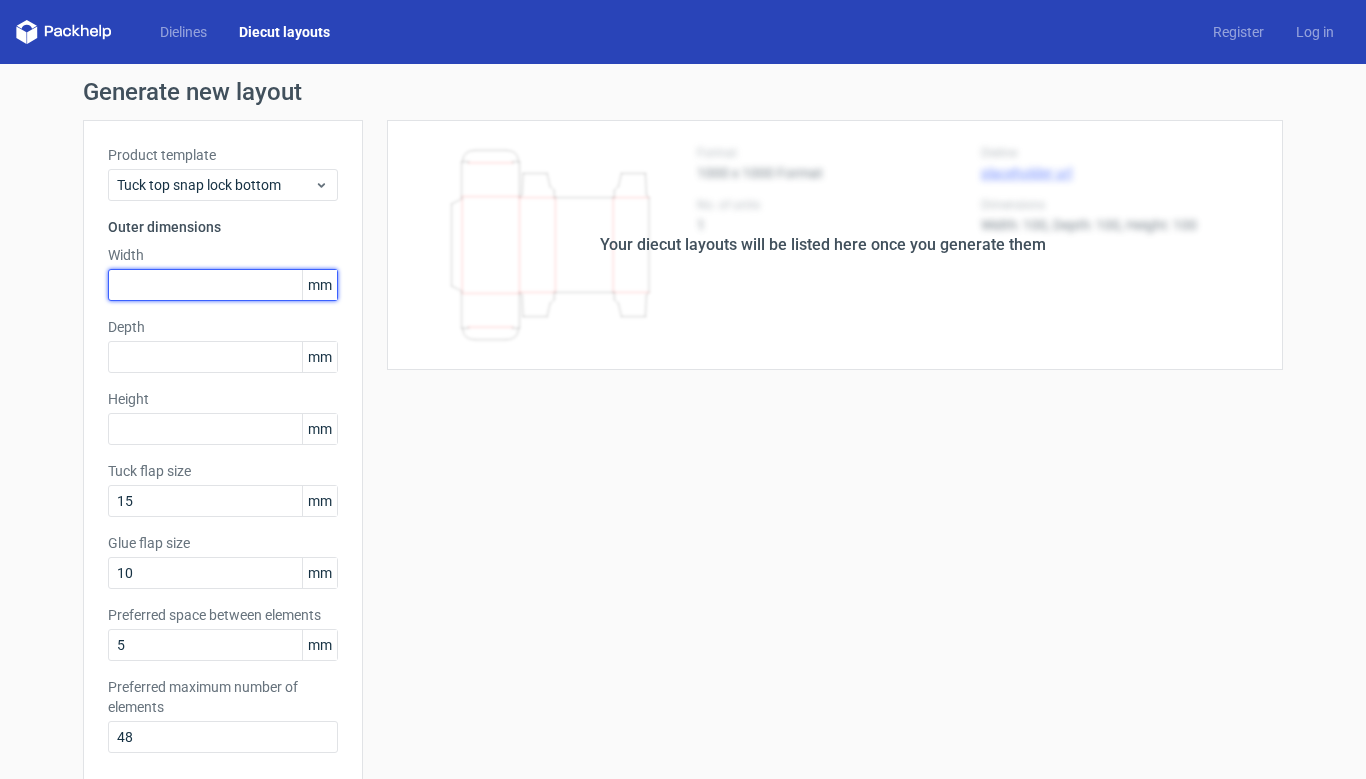 click at bounding box center [223, 285] 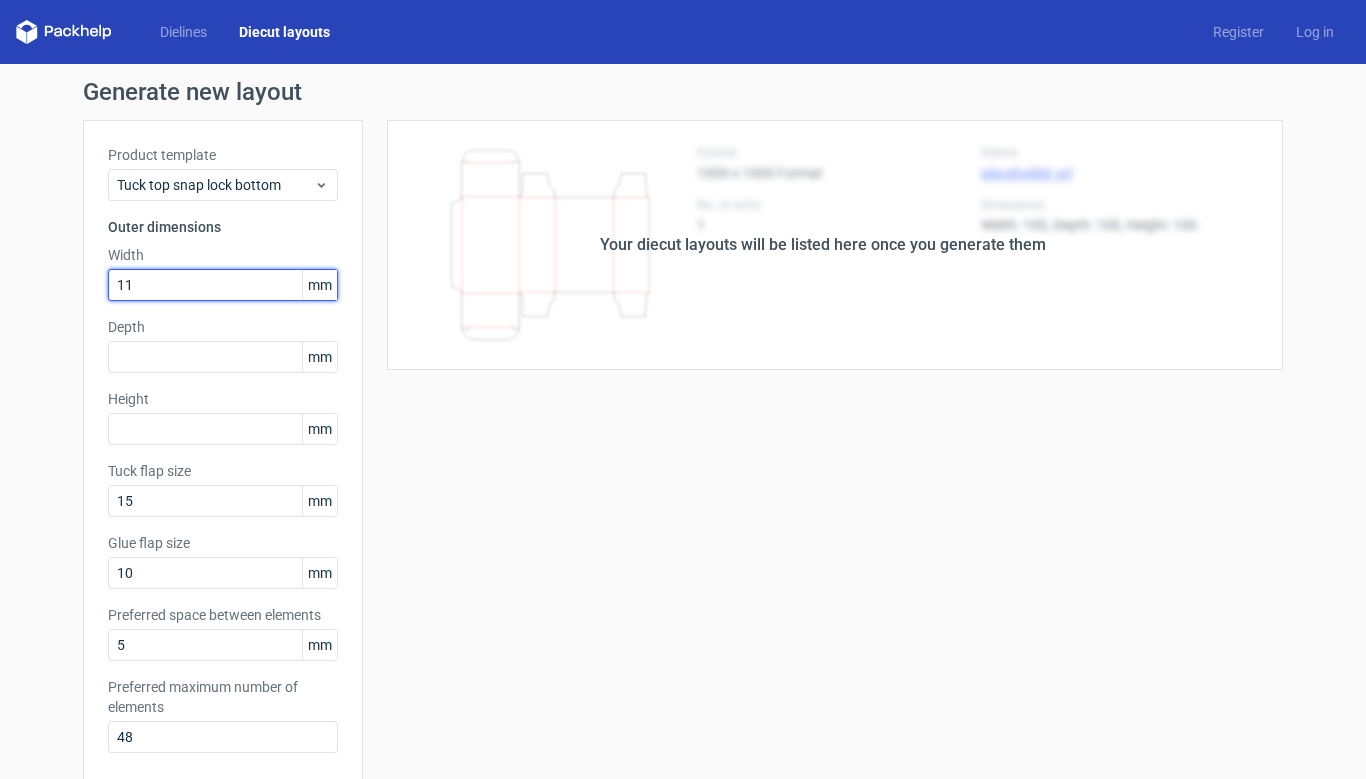type on "110" 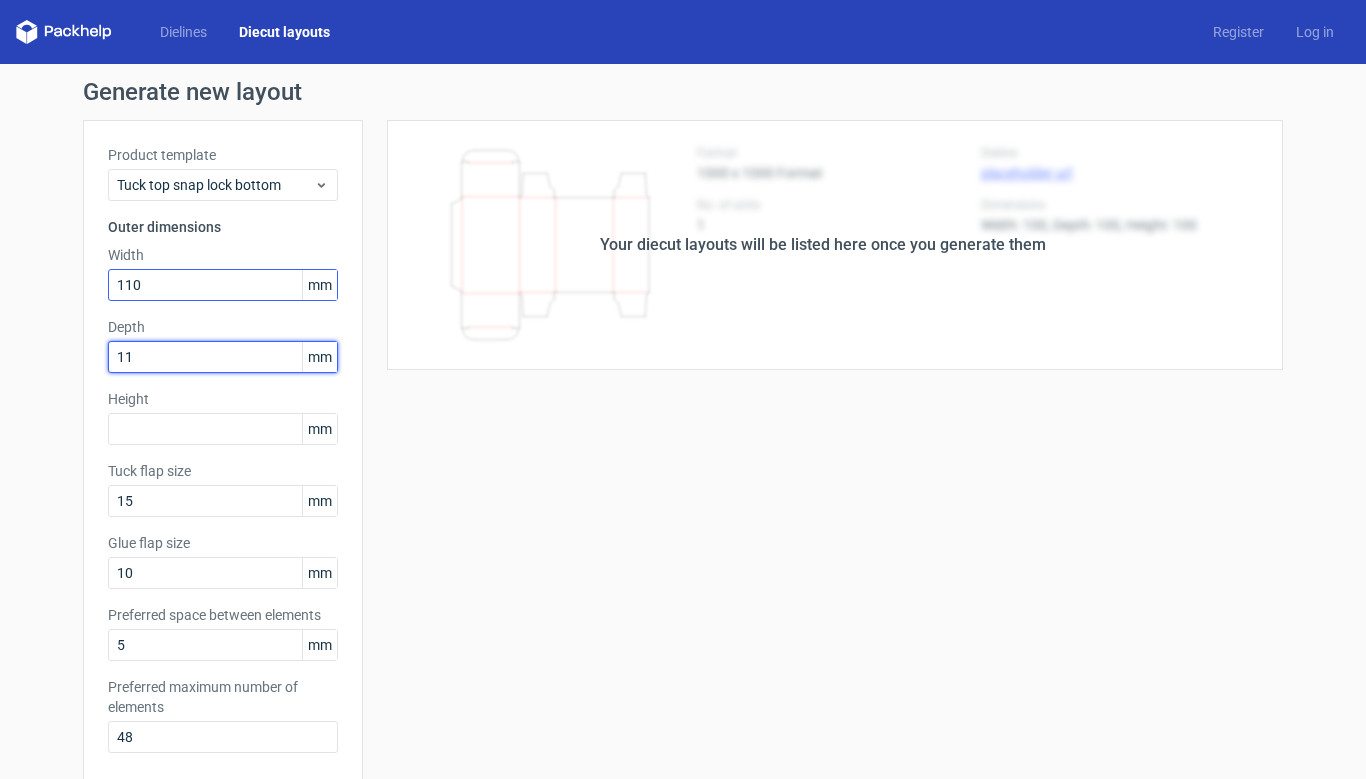 type on "110" 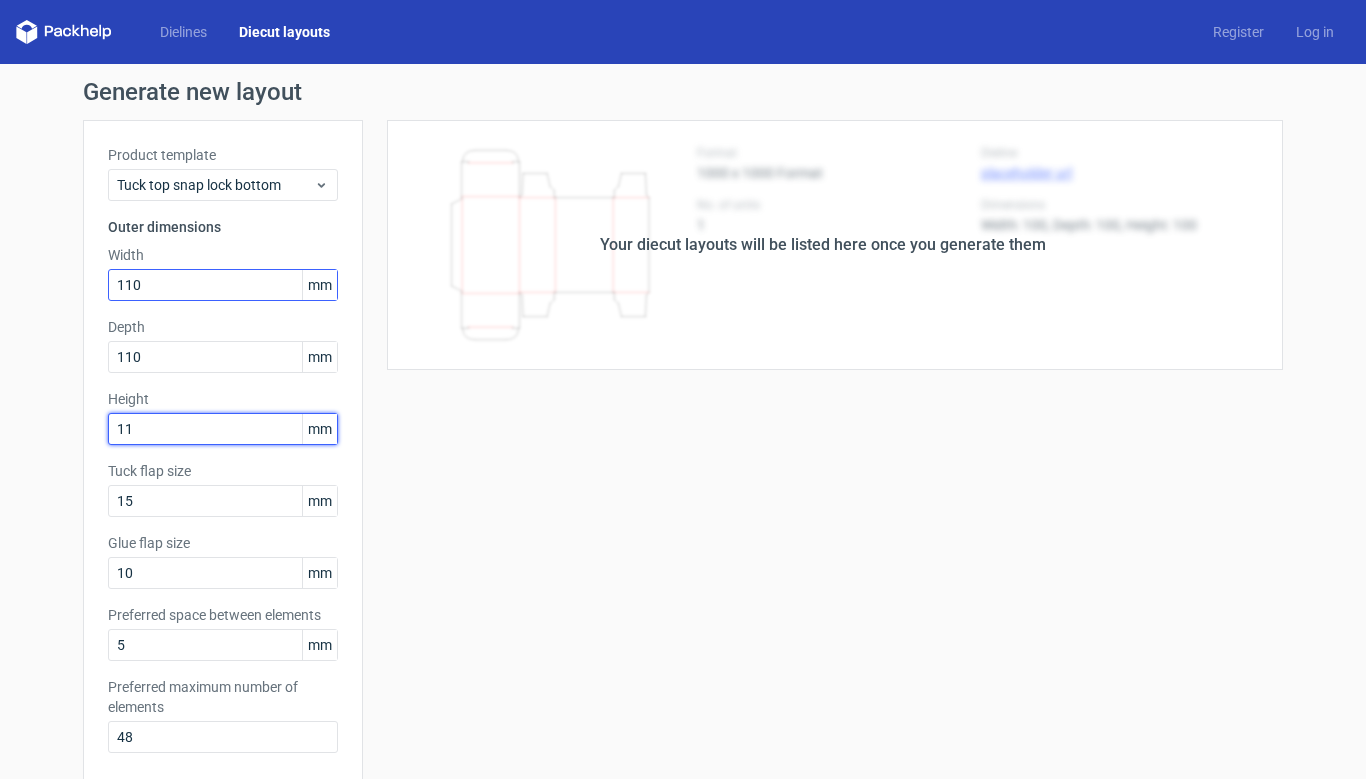 type on "110" 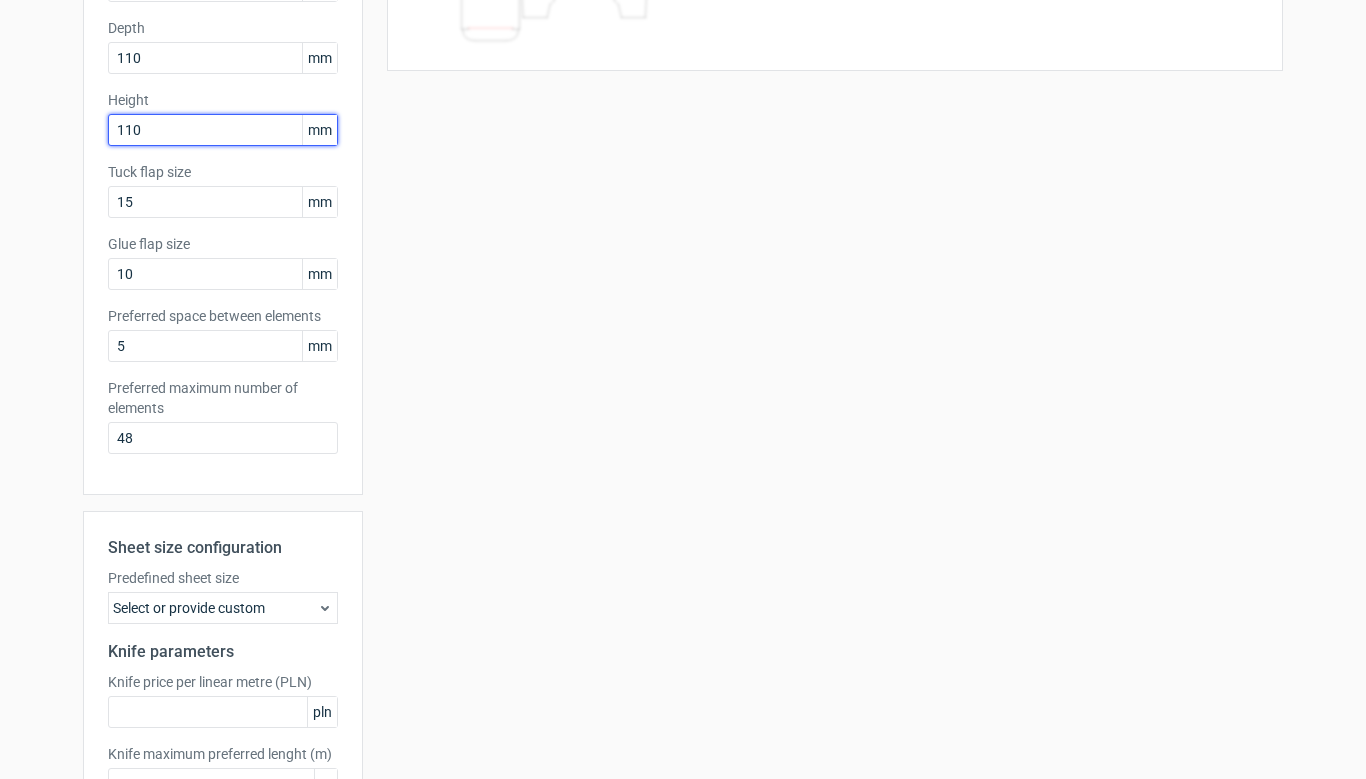 scroll, scrollTop: 442, scrollLeft: 0, axis: vertical 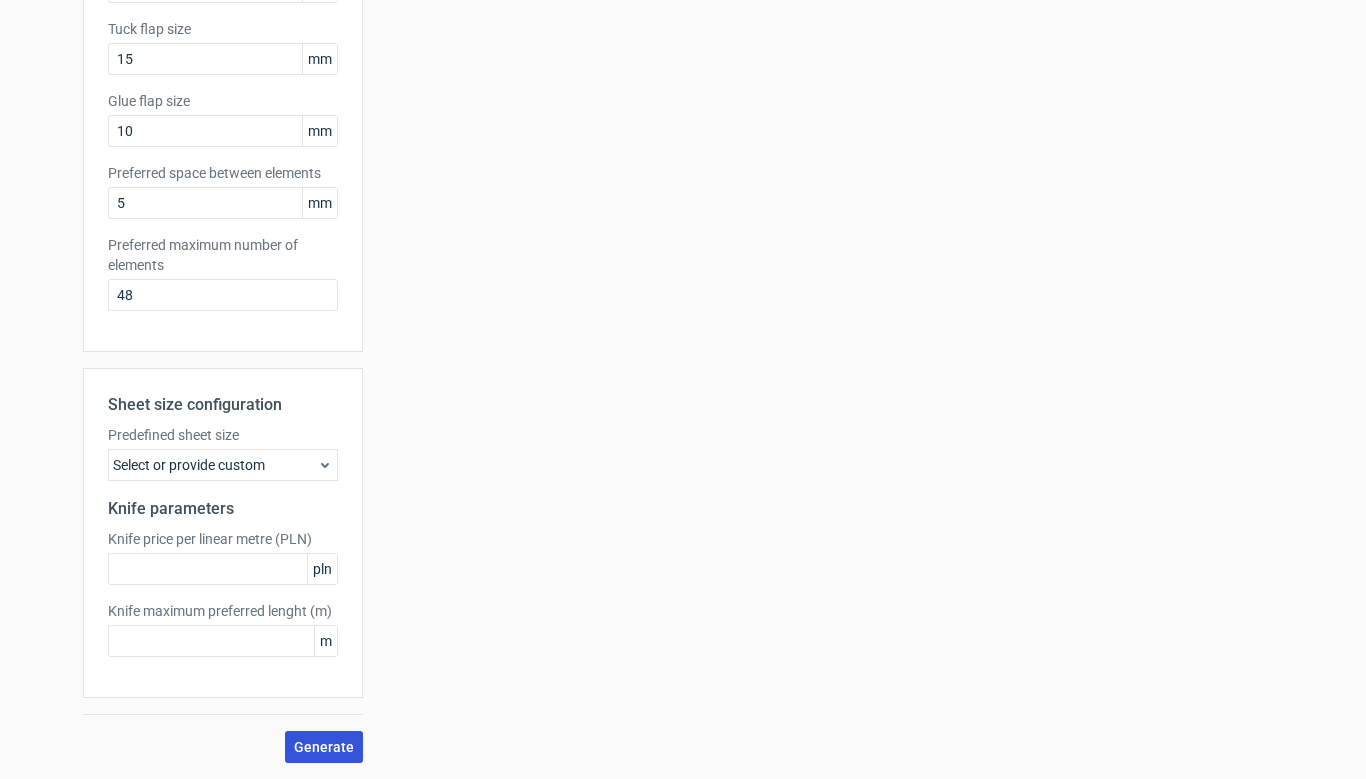 click on "Generate" at bounding box center (324, 747) 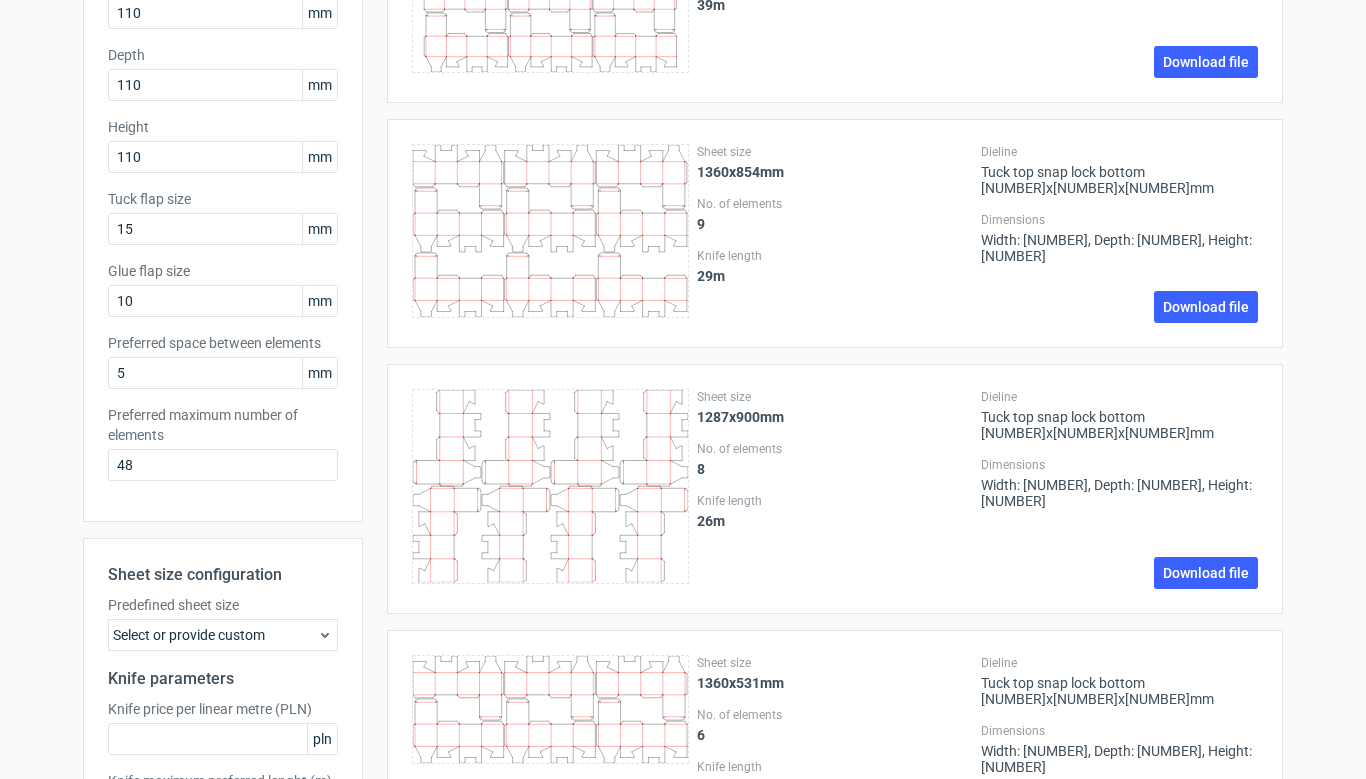 scroll, scrollTop: 555, scrollLeft: 0, axis: vertical 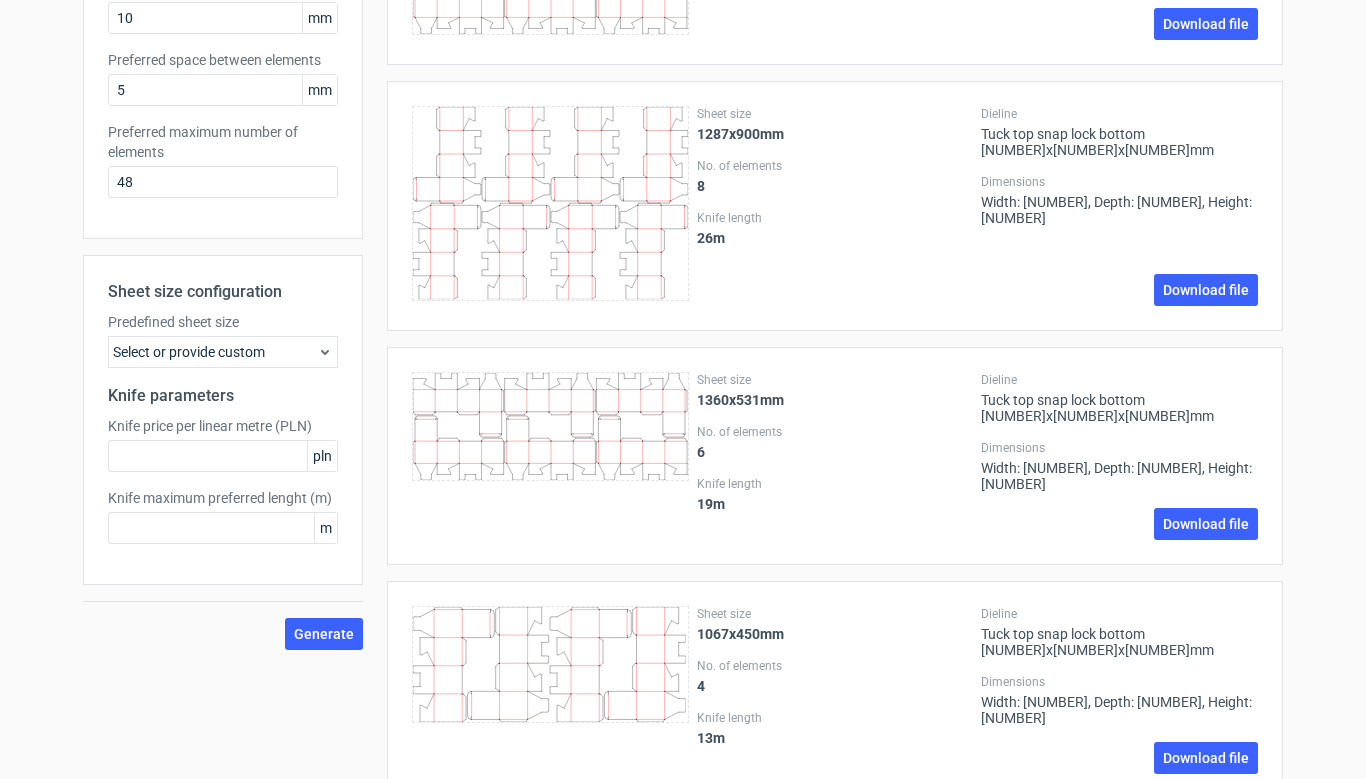 click on "Select or provide custom" at bounding box center [223, 352] 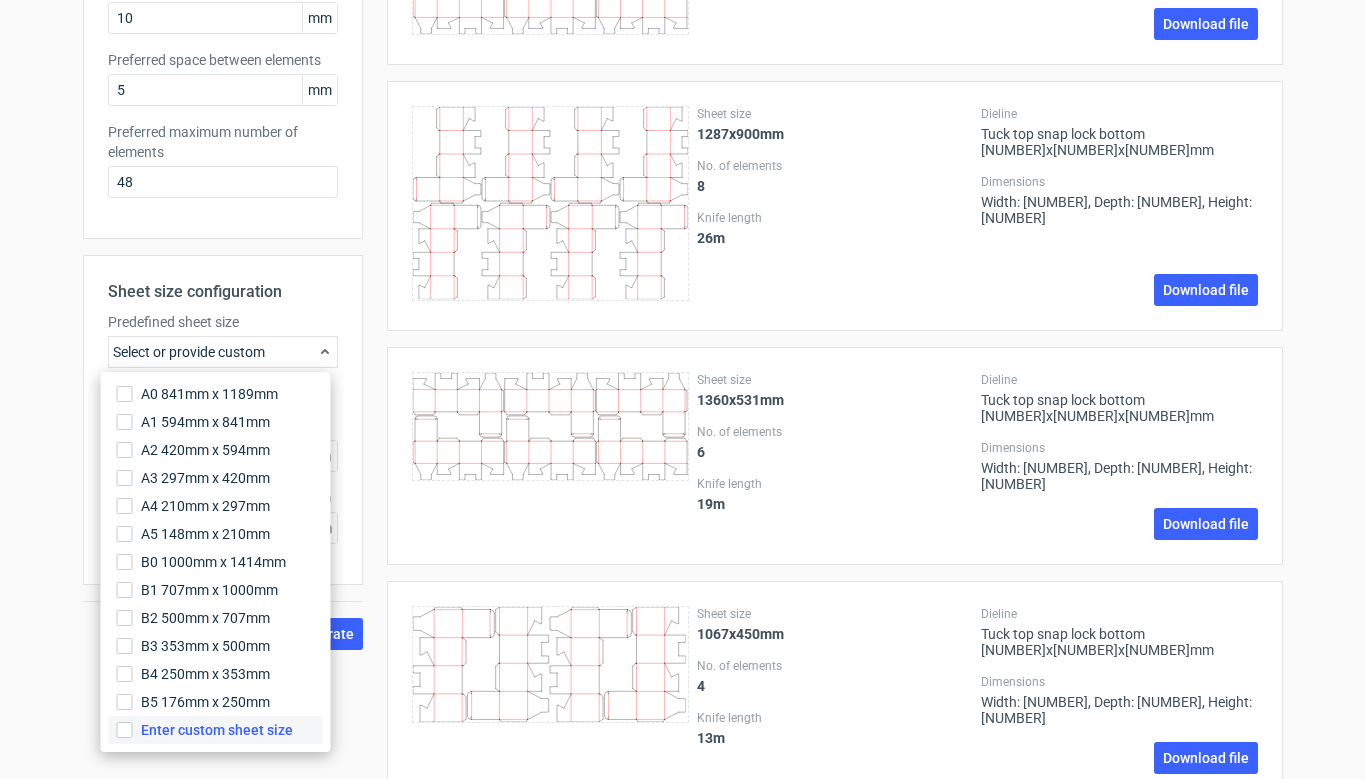 click on "Enter custom sheet size" at bounding box center [217, 730] 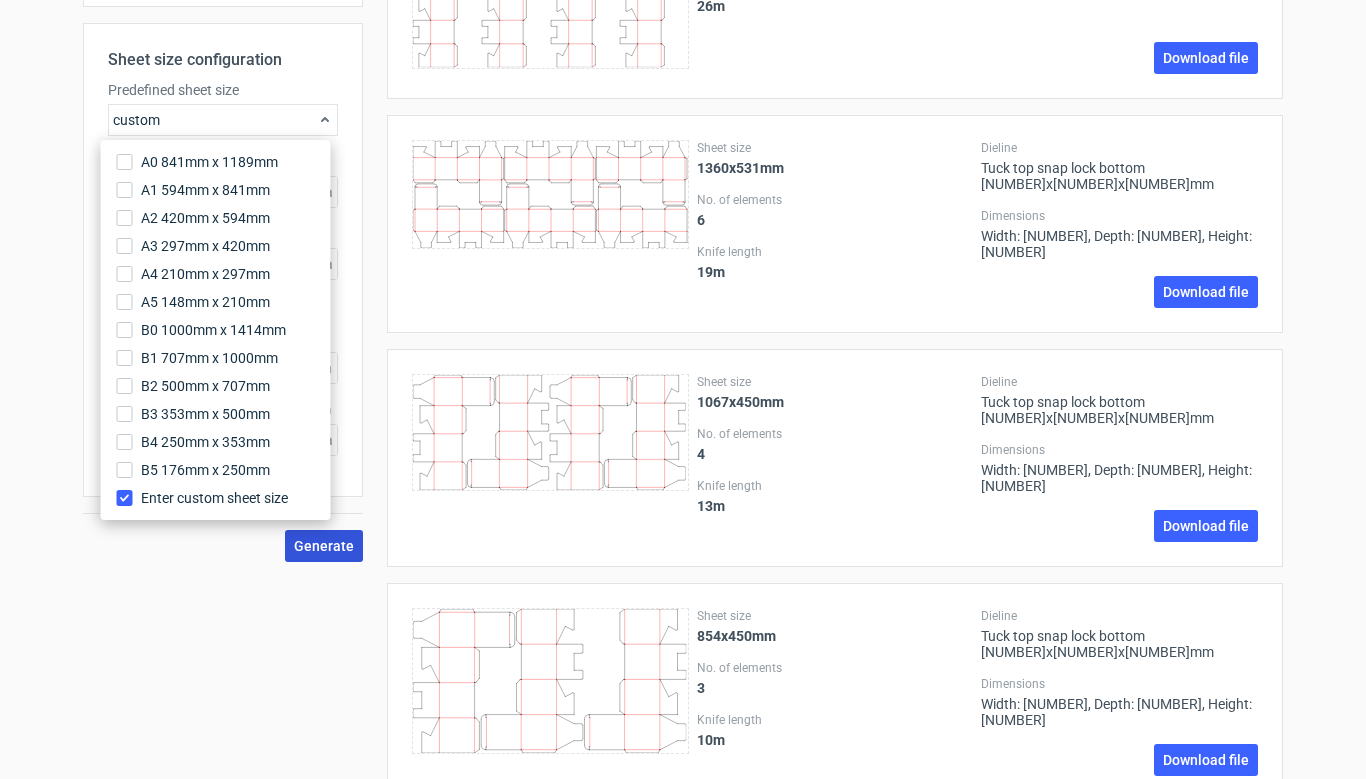 click on "Generate" at bounding box center (324, 546) 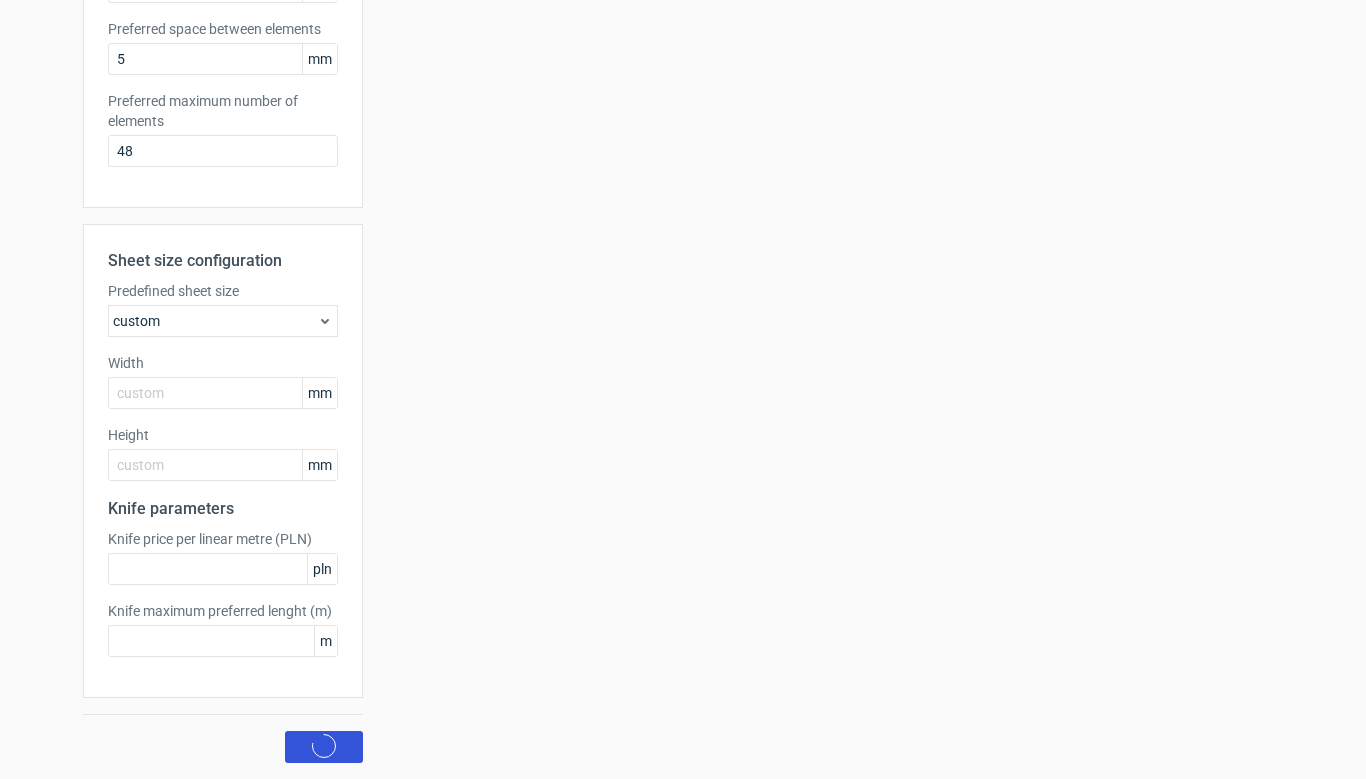 scroll, scrollTop: 586, scrollLeft: 0, axis: vertical 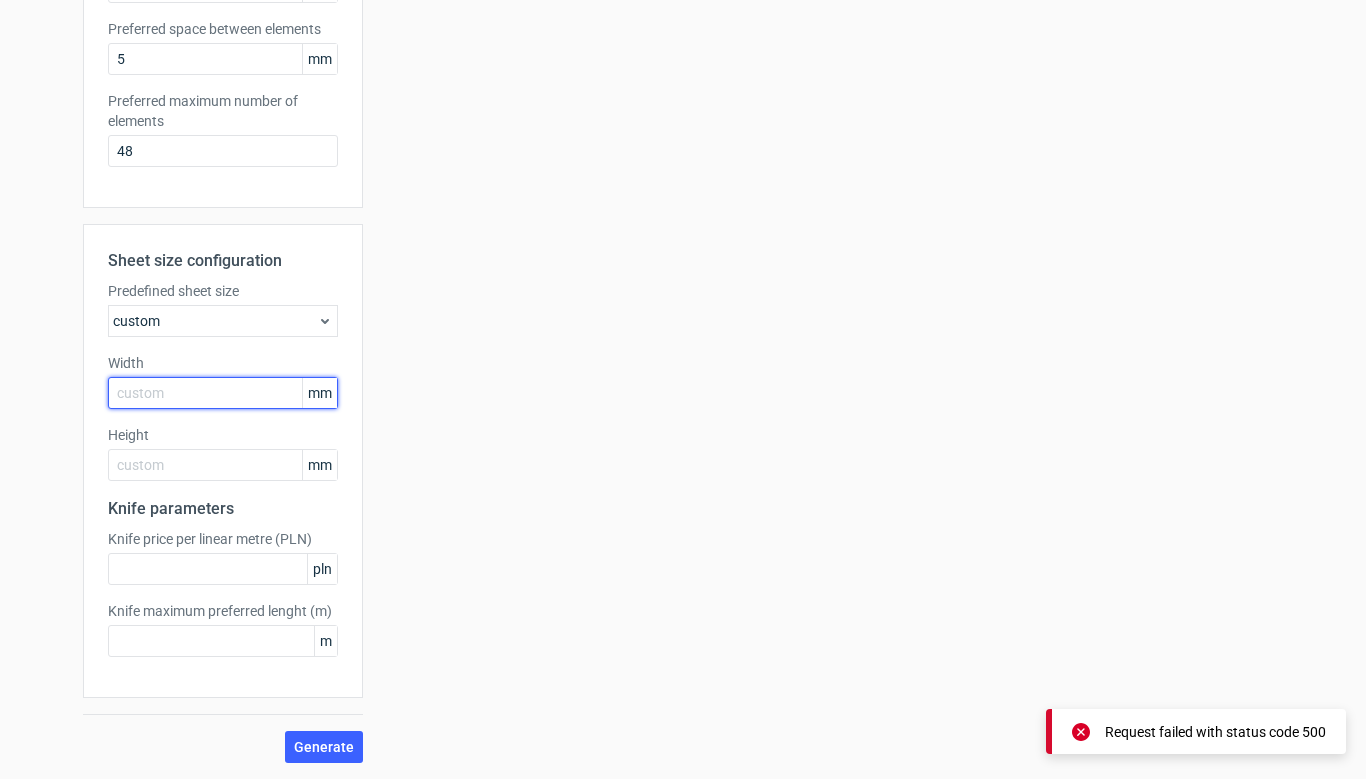 click at bounding box center (223, 393) 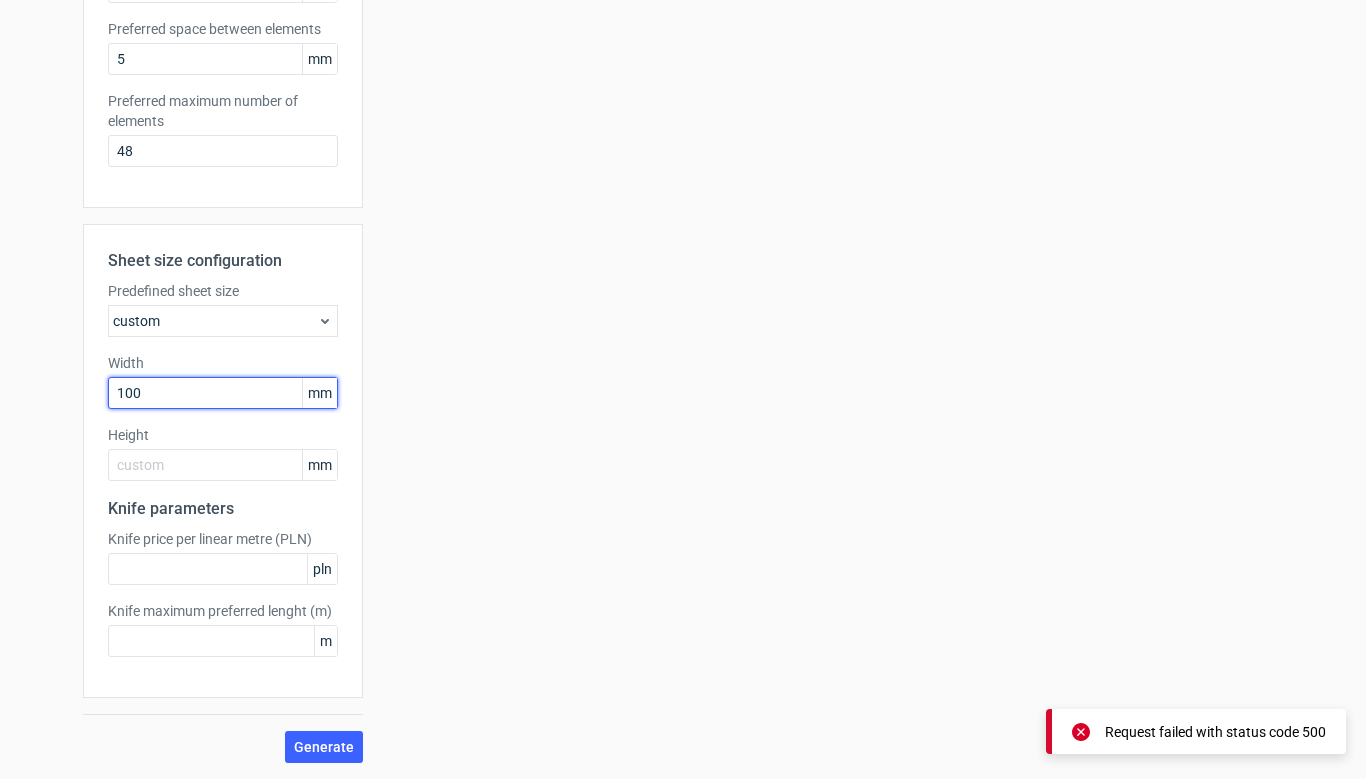 type on "1000" 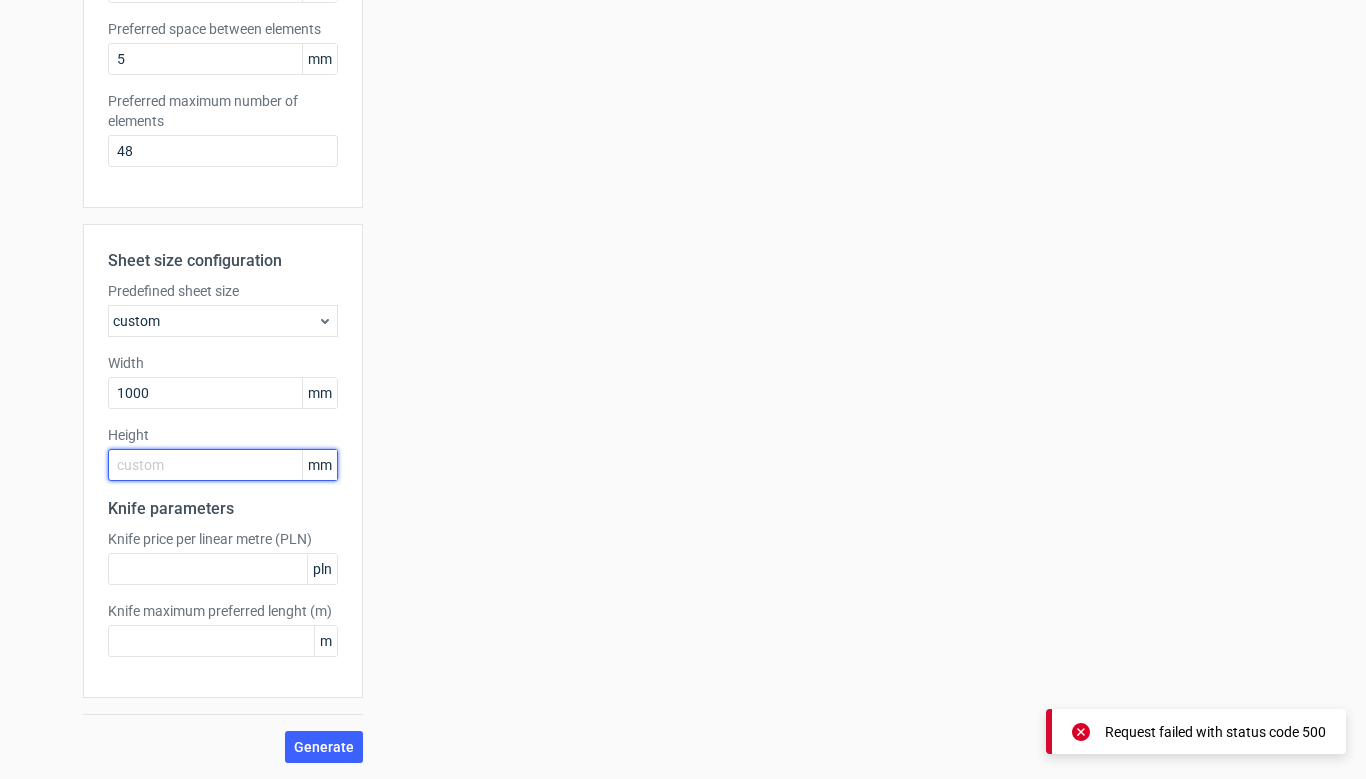 click at bounding box center (223, 465) 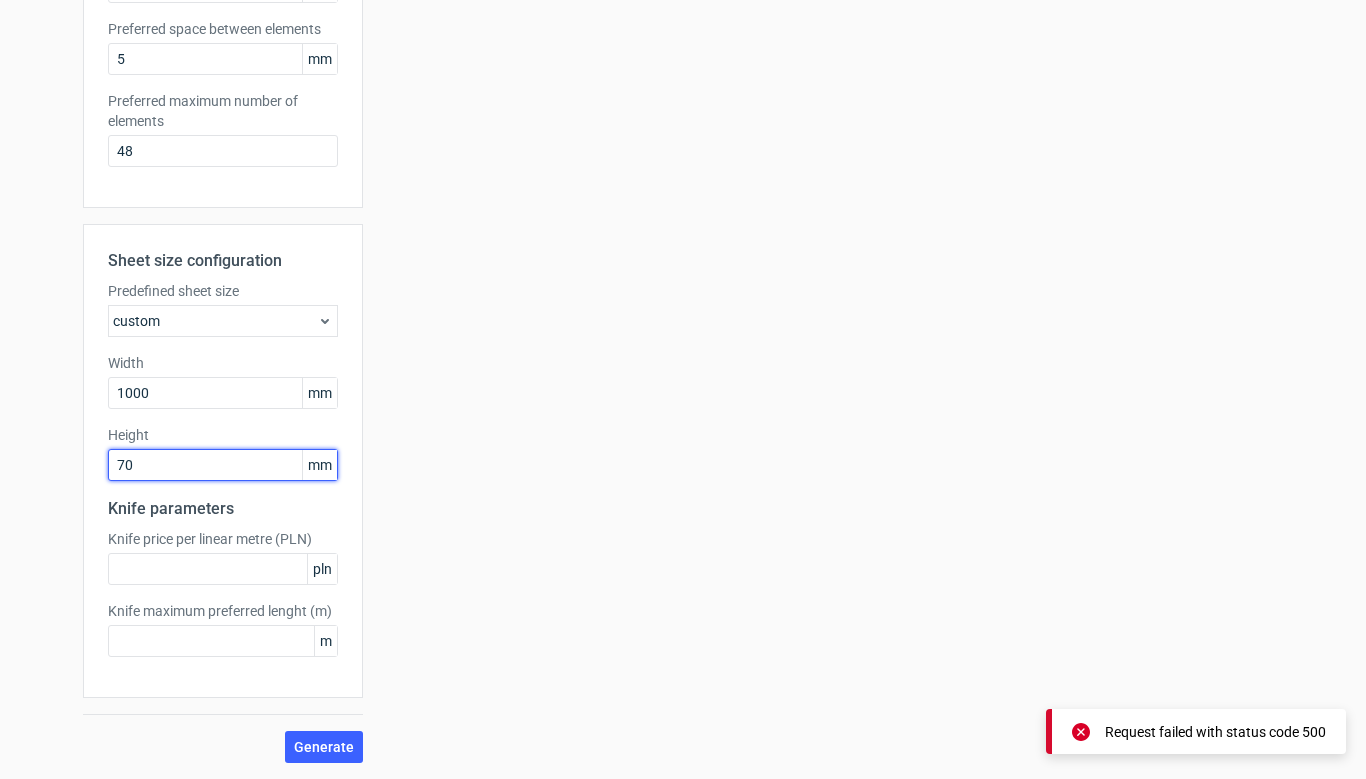 type on "700" 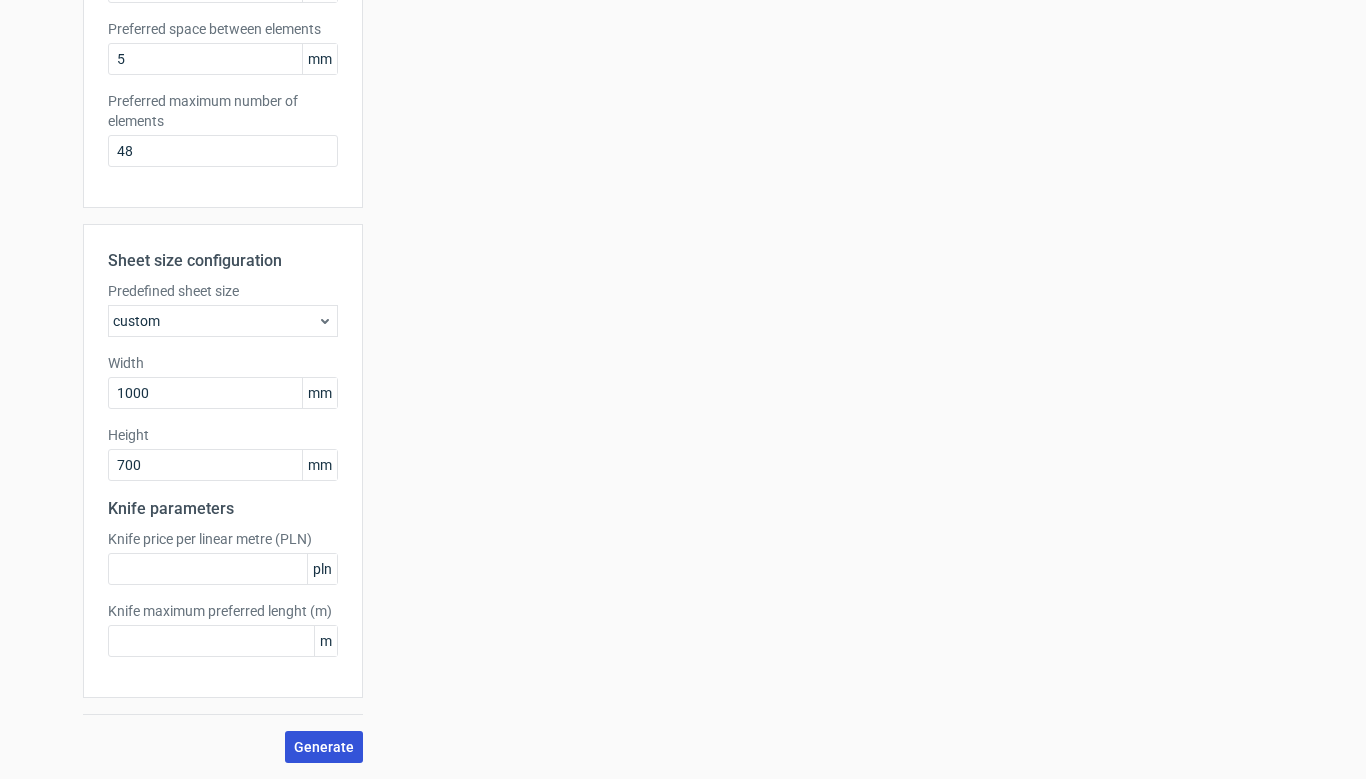 click on "Generate" at bounding box center (324, 747) 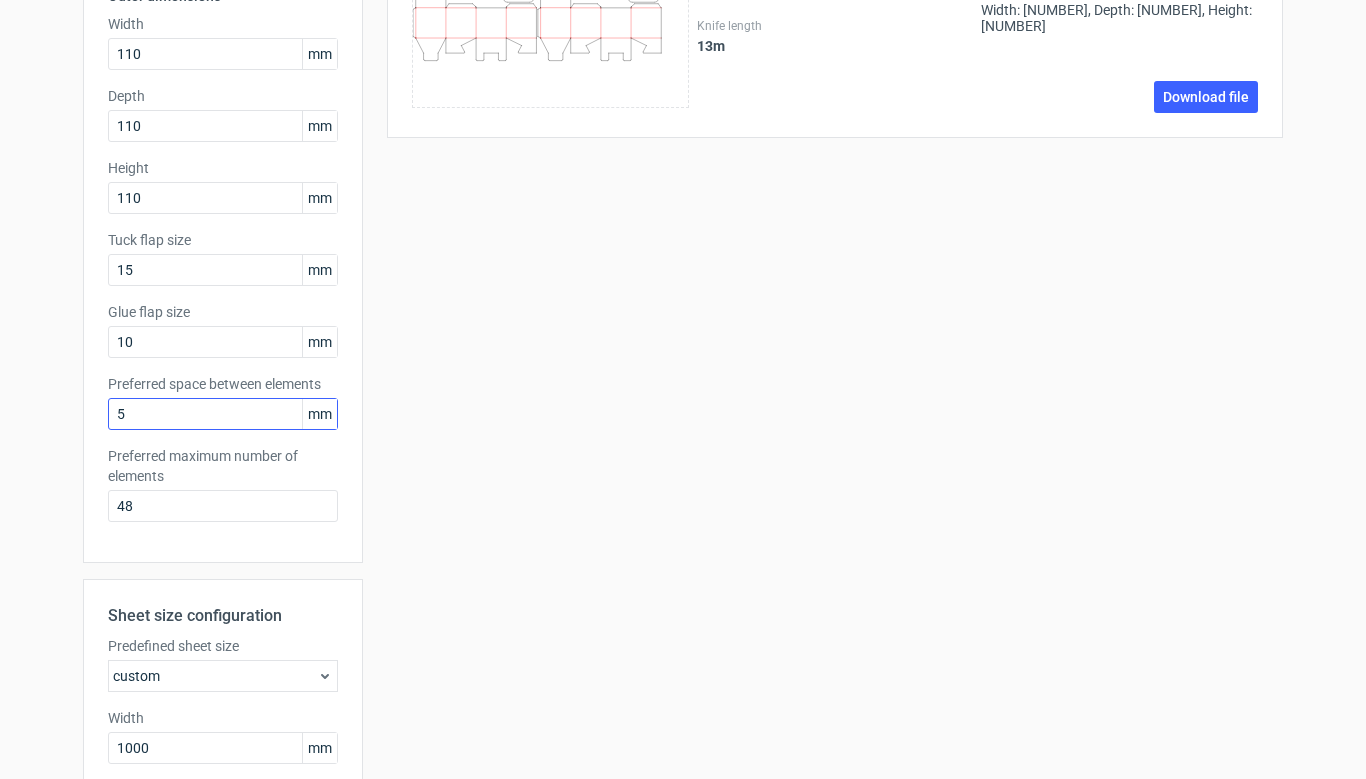 scroll, scrollTop: 430, scrollLeft: 0, axis: vertical 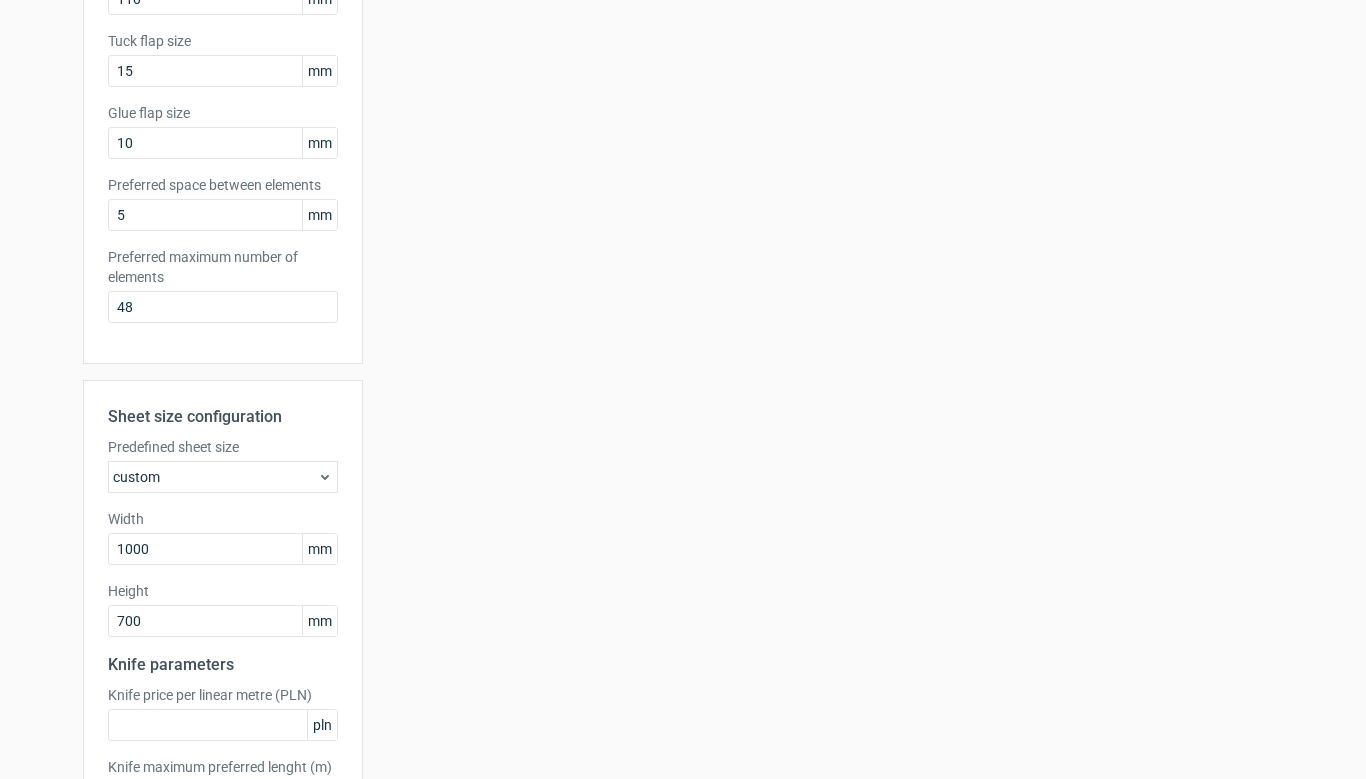 click on "custom" at bounding box center (223, 477) 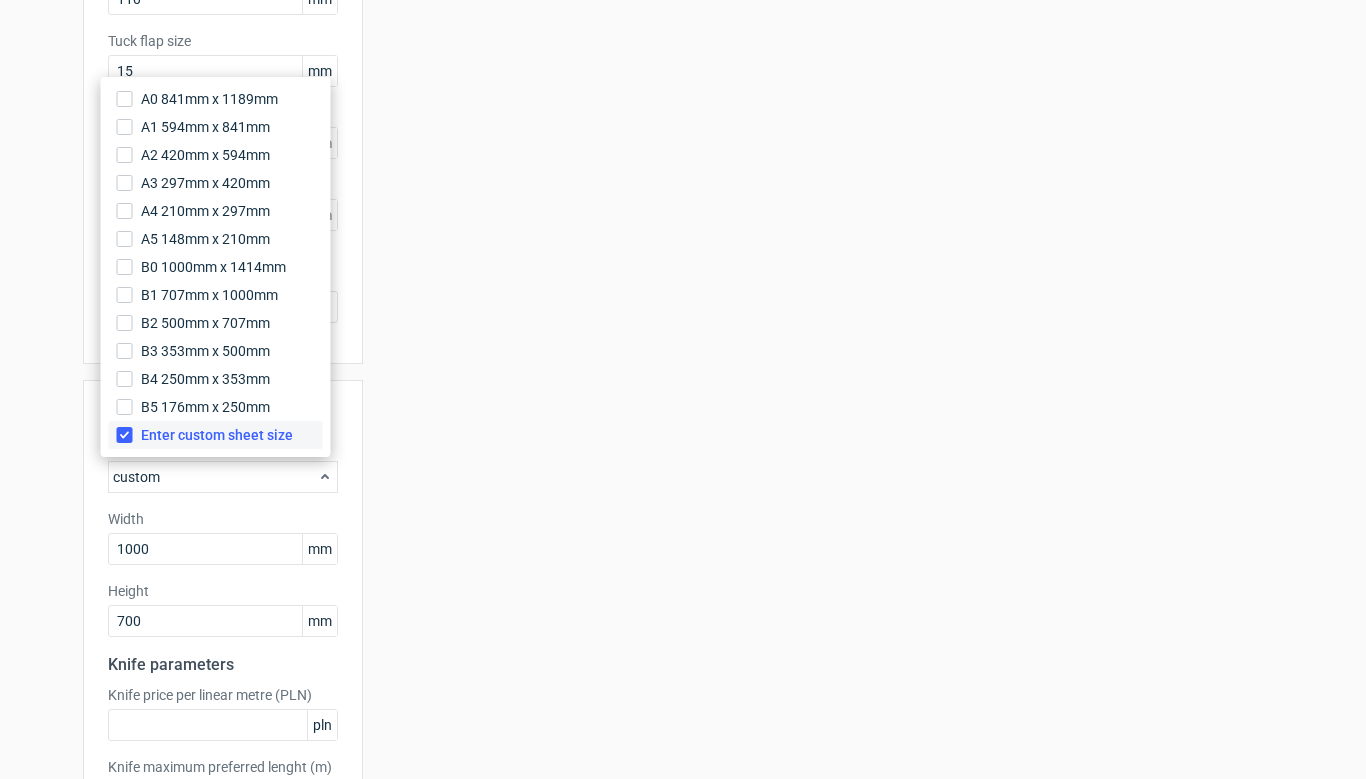 click on "Enter custom sheet size" at bounding box center (125, 435) 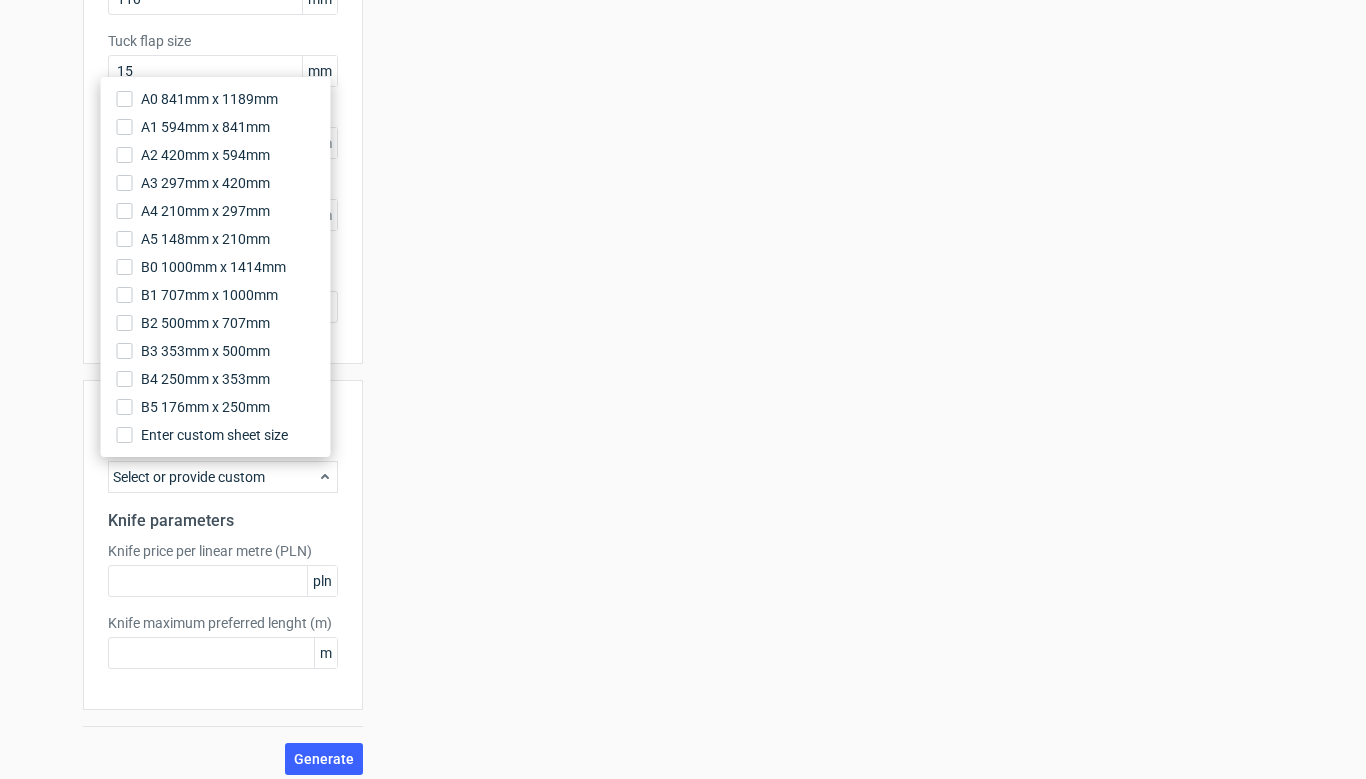 scroll, scrollTop: 442, scrollLeft: 0, axis: vertical 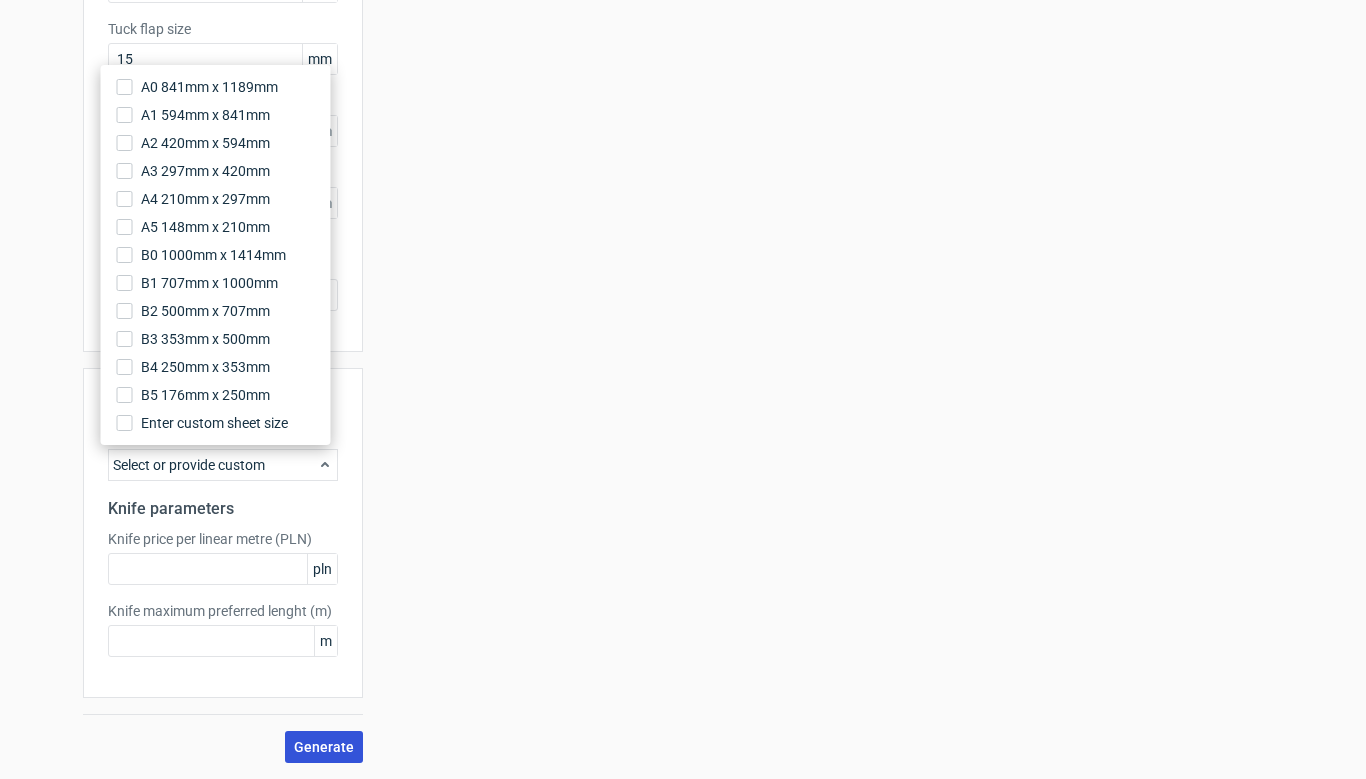 click on "Generate" at bounding box center [324, 747] 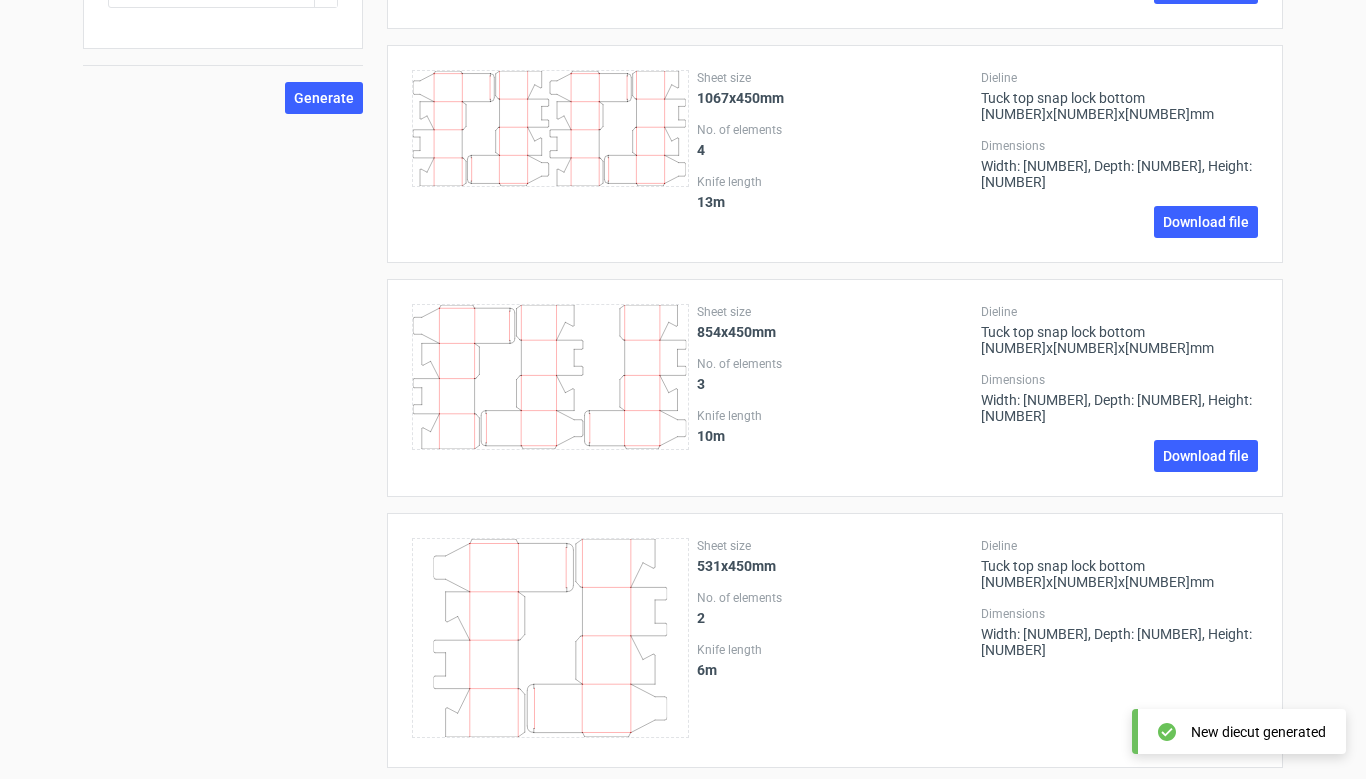 scroll, scrollTop: 1125, scrollLeft: 0, axis: vertical 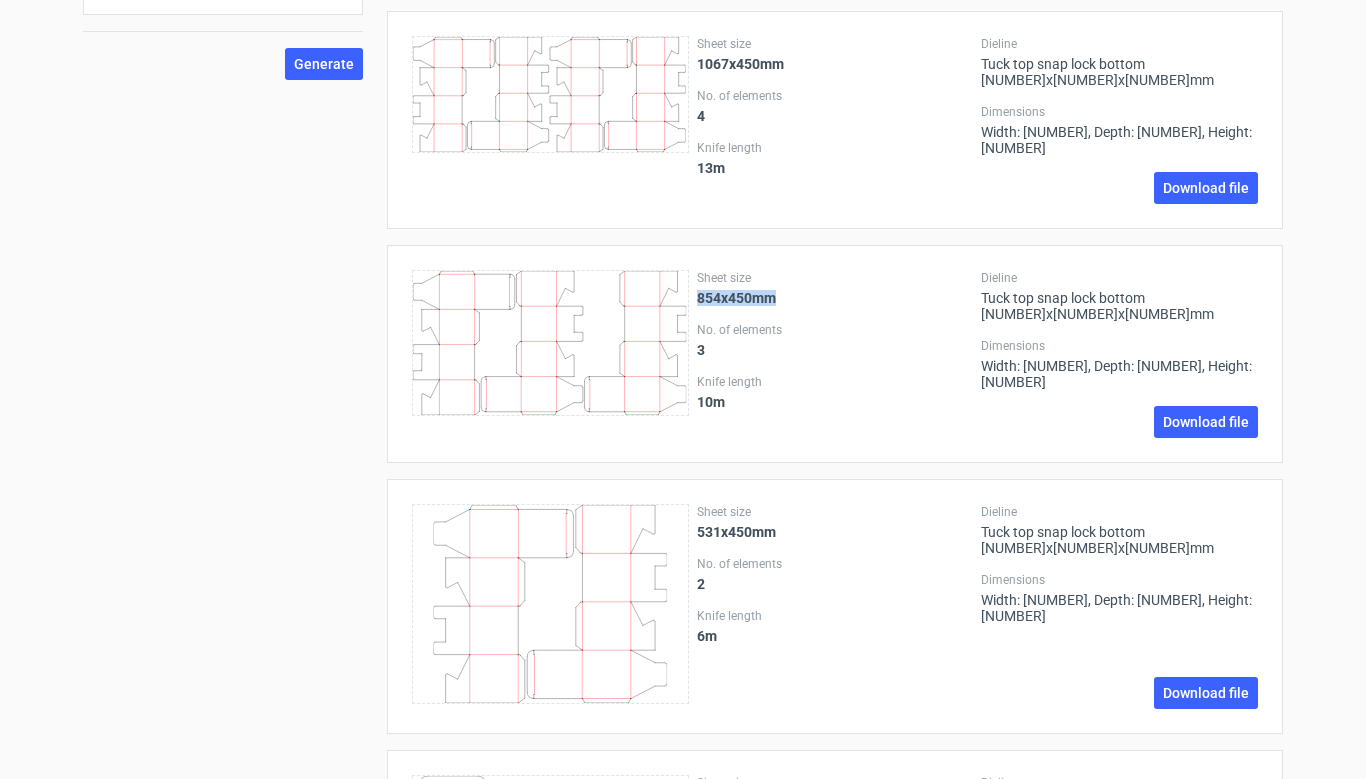 drag, startPoint x: 689, startPoint y: 273, endPoint x: 765, endPoint y: 274, distance: 76.00658 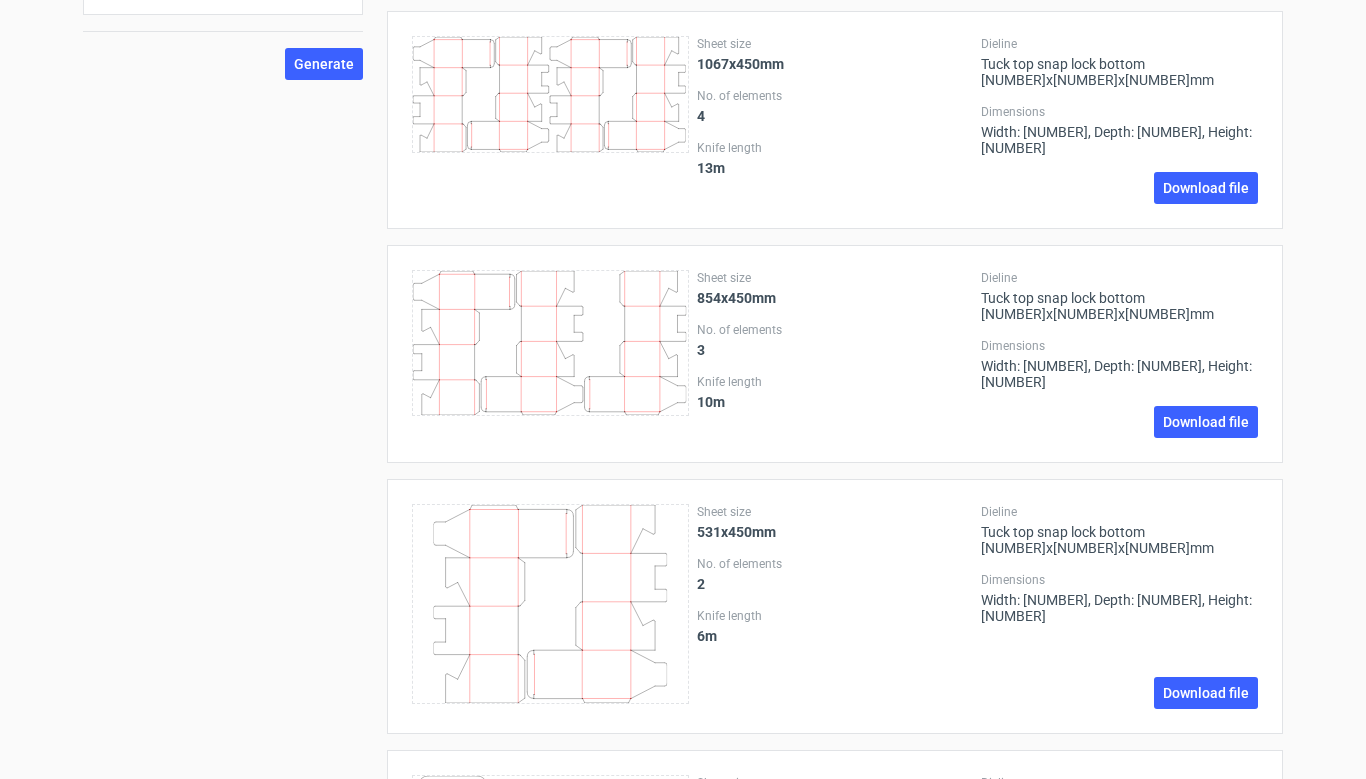 click on "No. of elements" at bounding box center (835, 330) 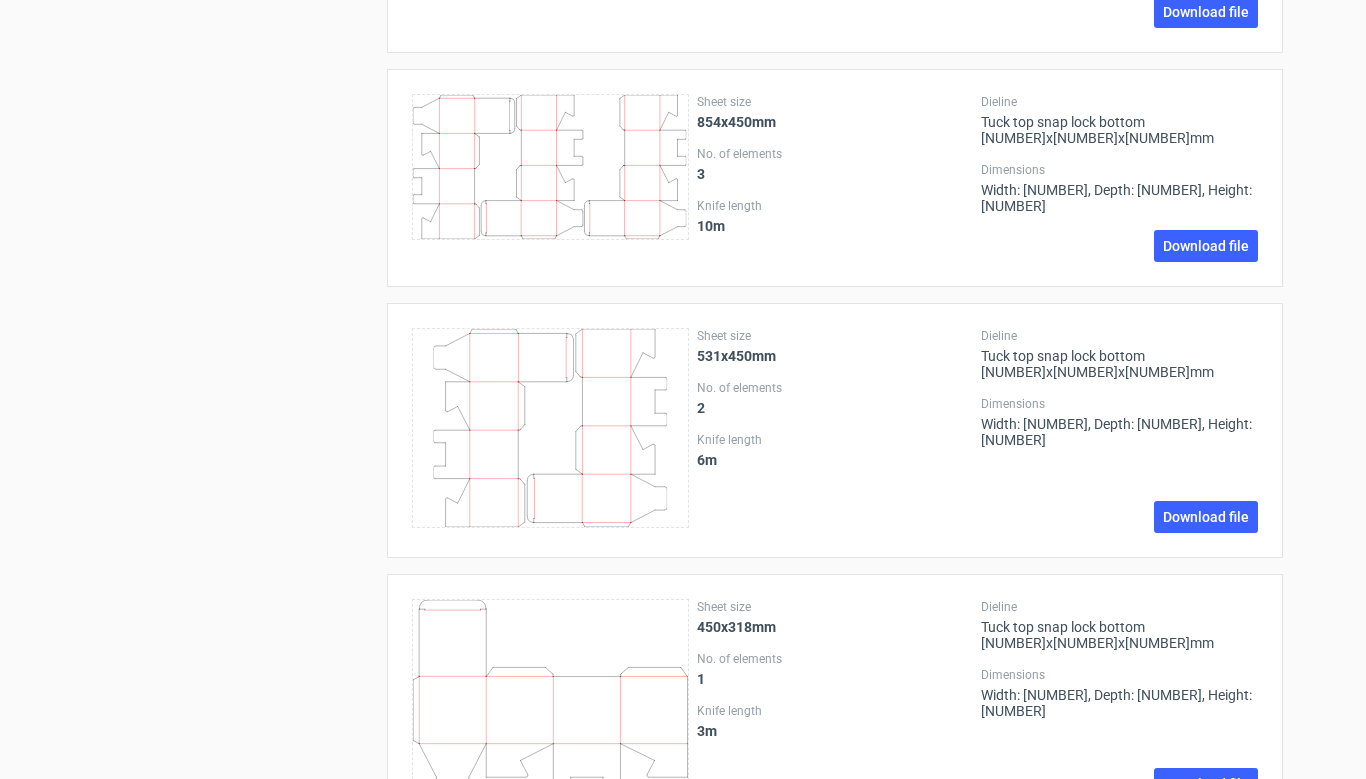 scroll, scrollTop: 1089, scrollLeft: 0, axis: vertical 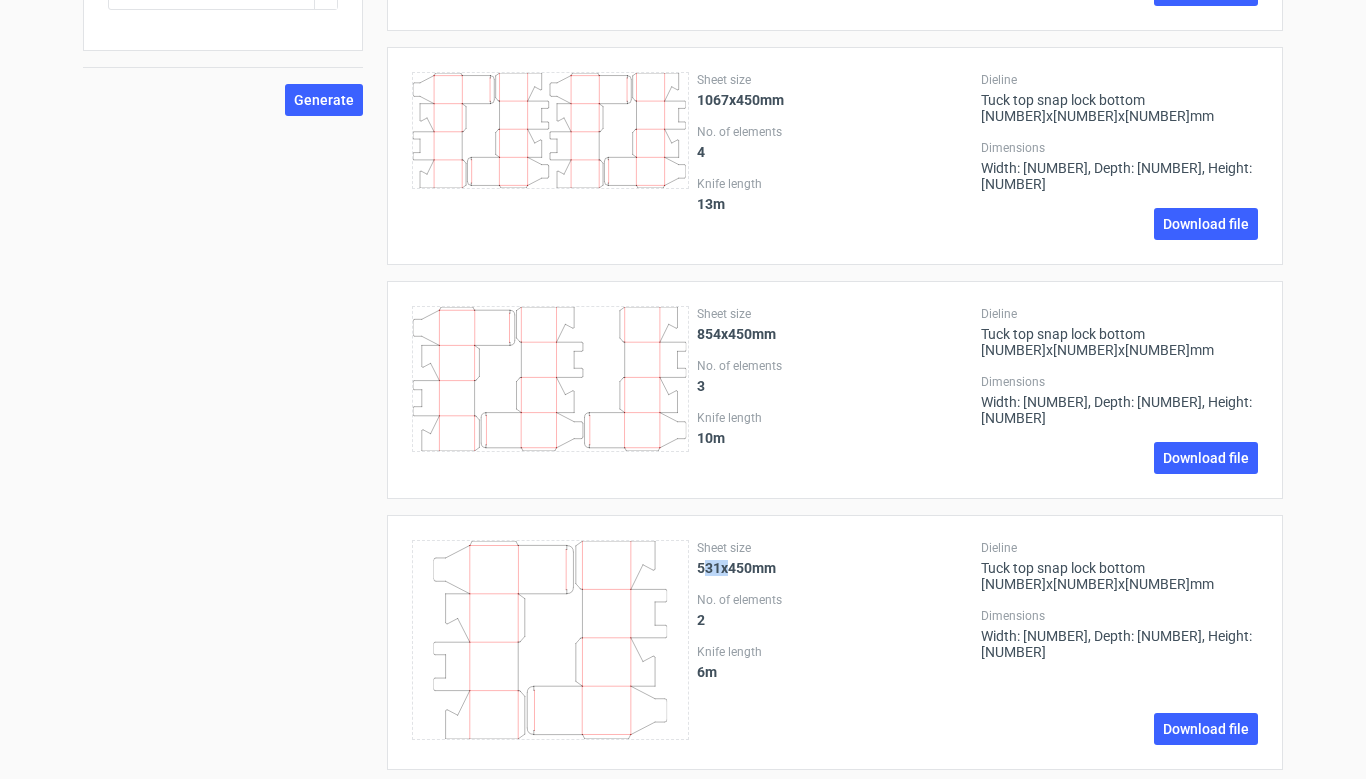 drag, startPoint x: 698, startPoint y: 526, endPoint x: 722, endPoint y: 536, distance: 26 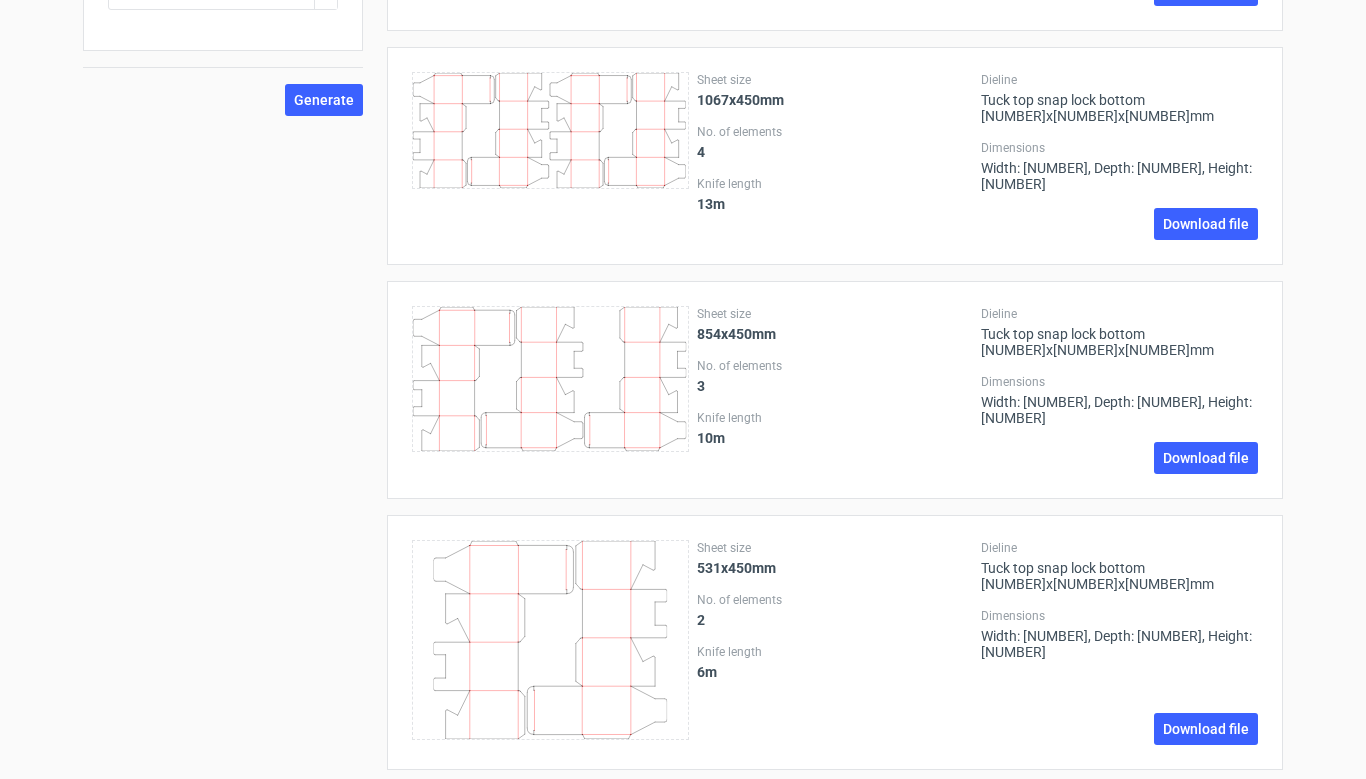 click on "No. of elements" at bounding box center (835, 600) 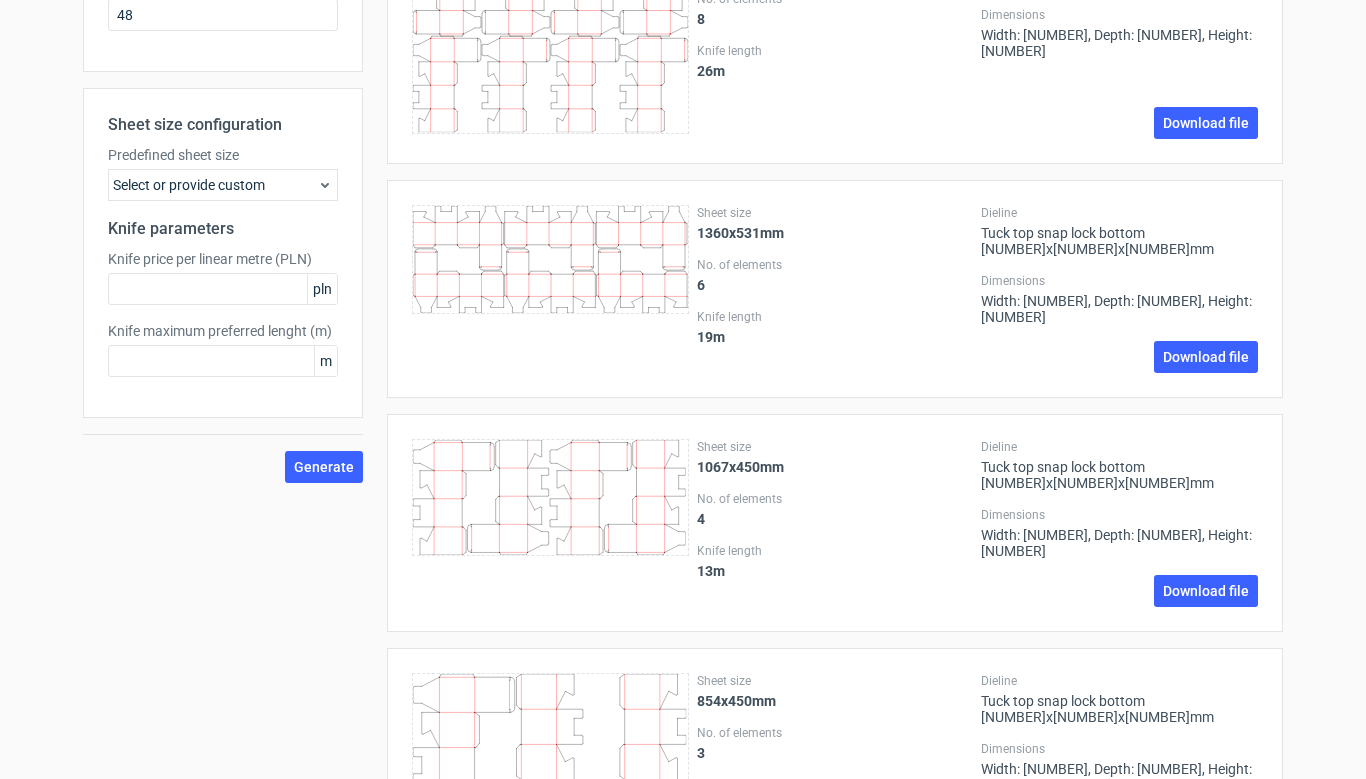 scroll, scrollTop: 682, scrollLeft: 0, axis: vertical 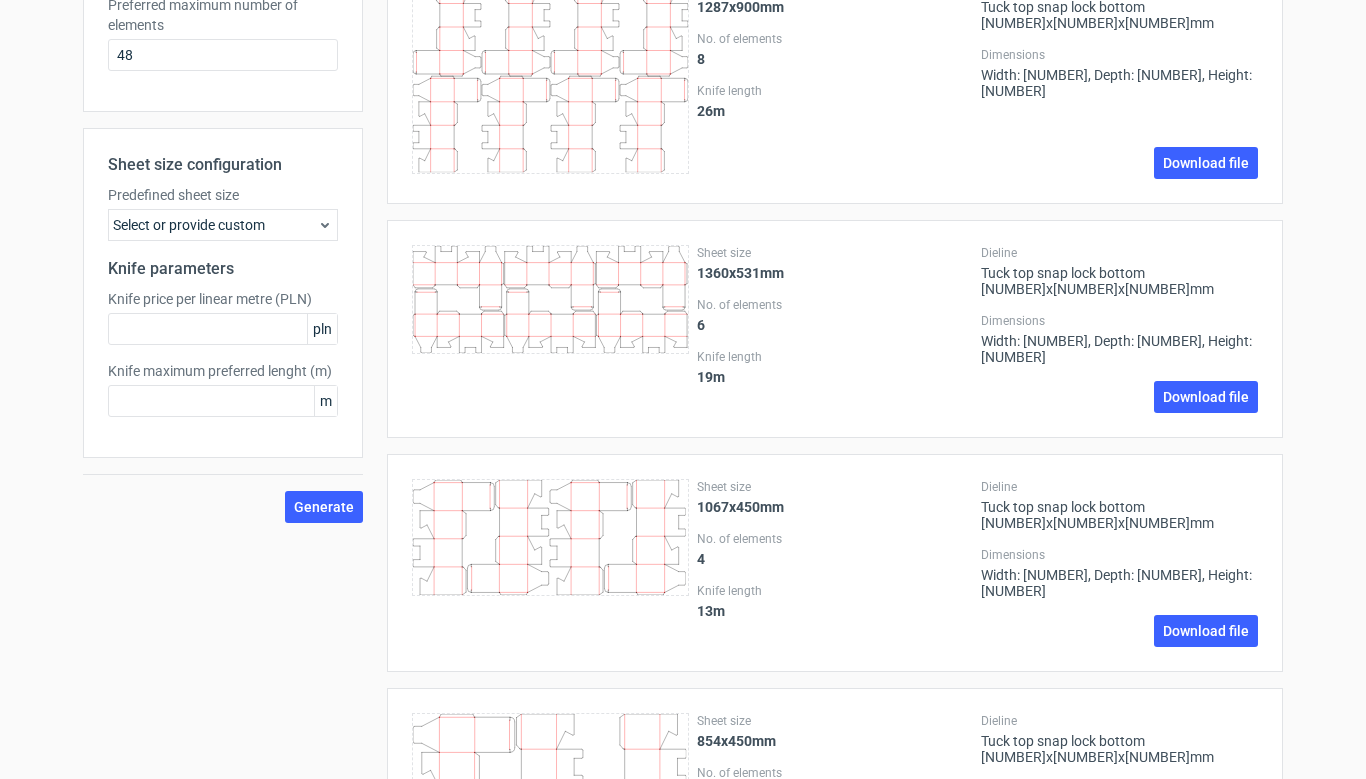 click 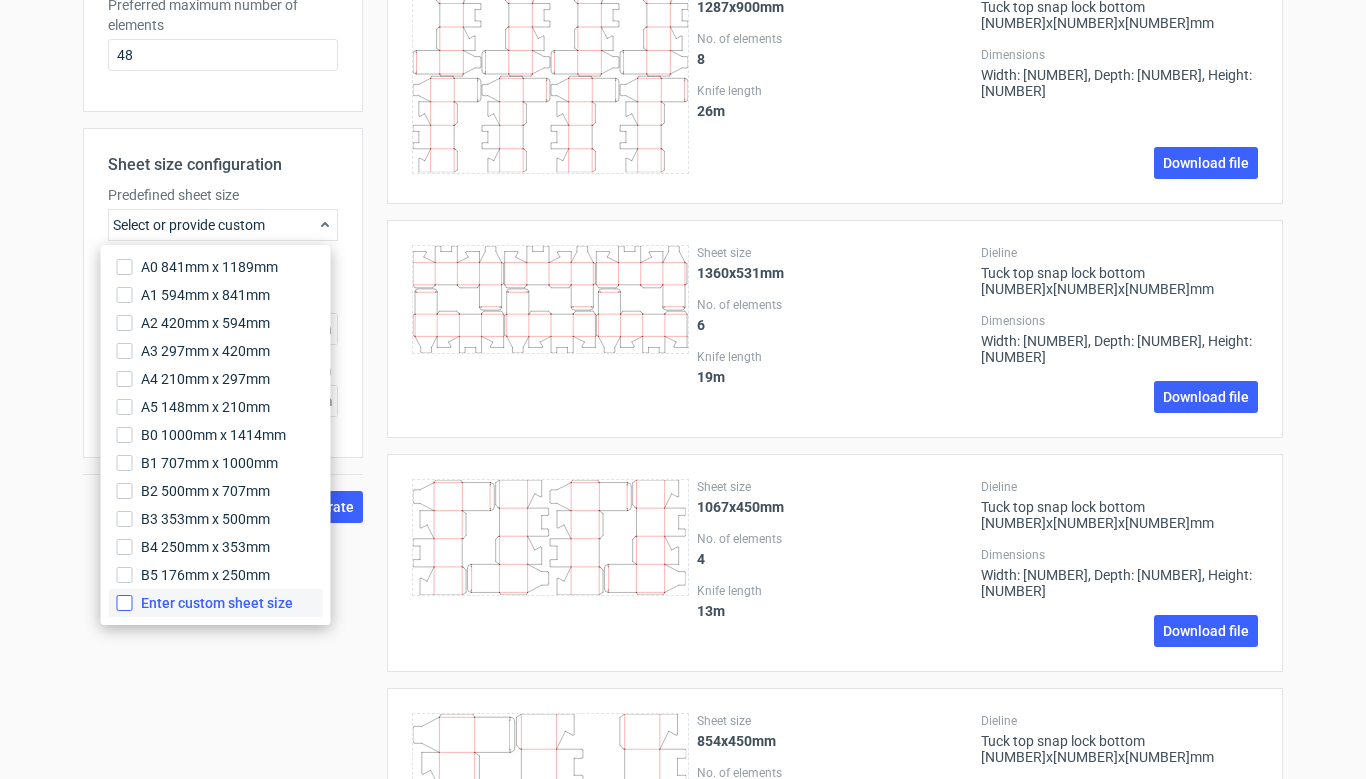 click on "Enter custom sheet size" at bounding box center [125, 603] 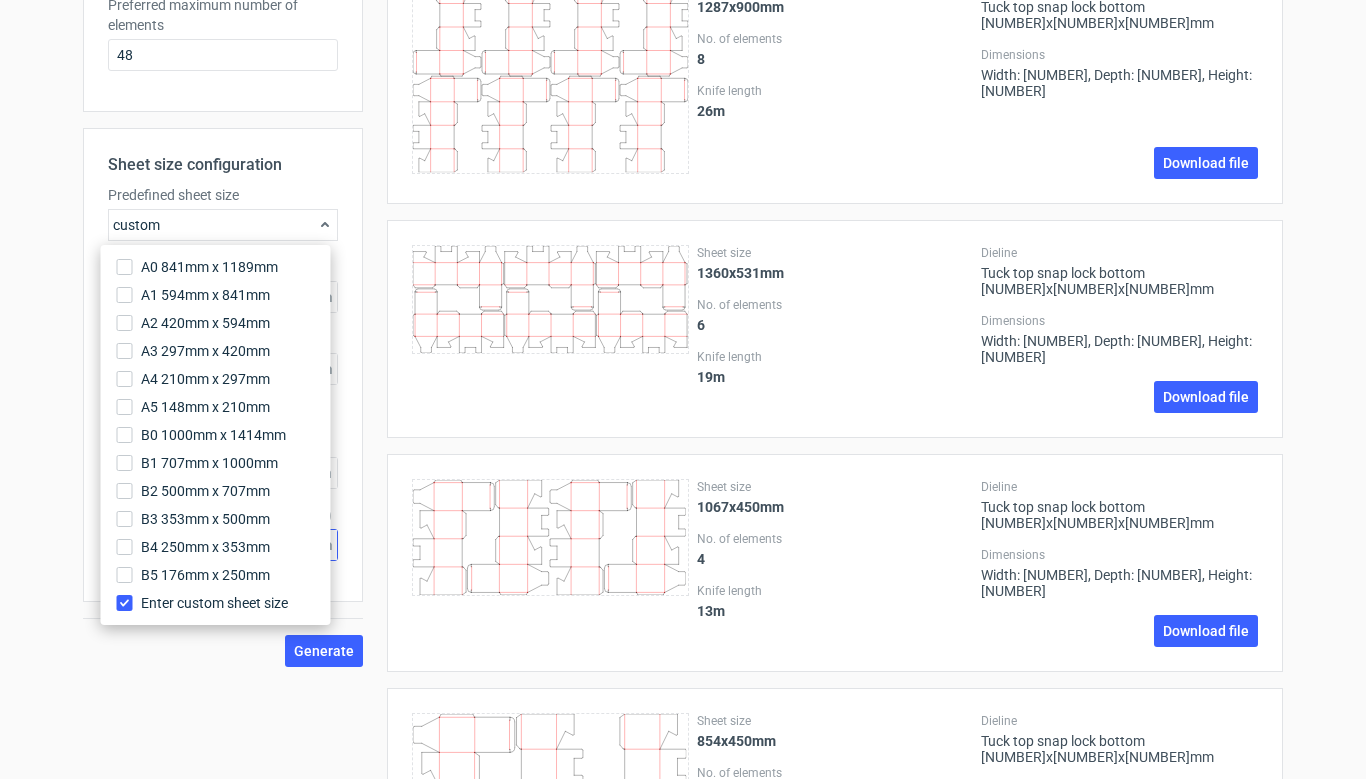 click on "Generate" at bounding box center (324, 651) 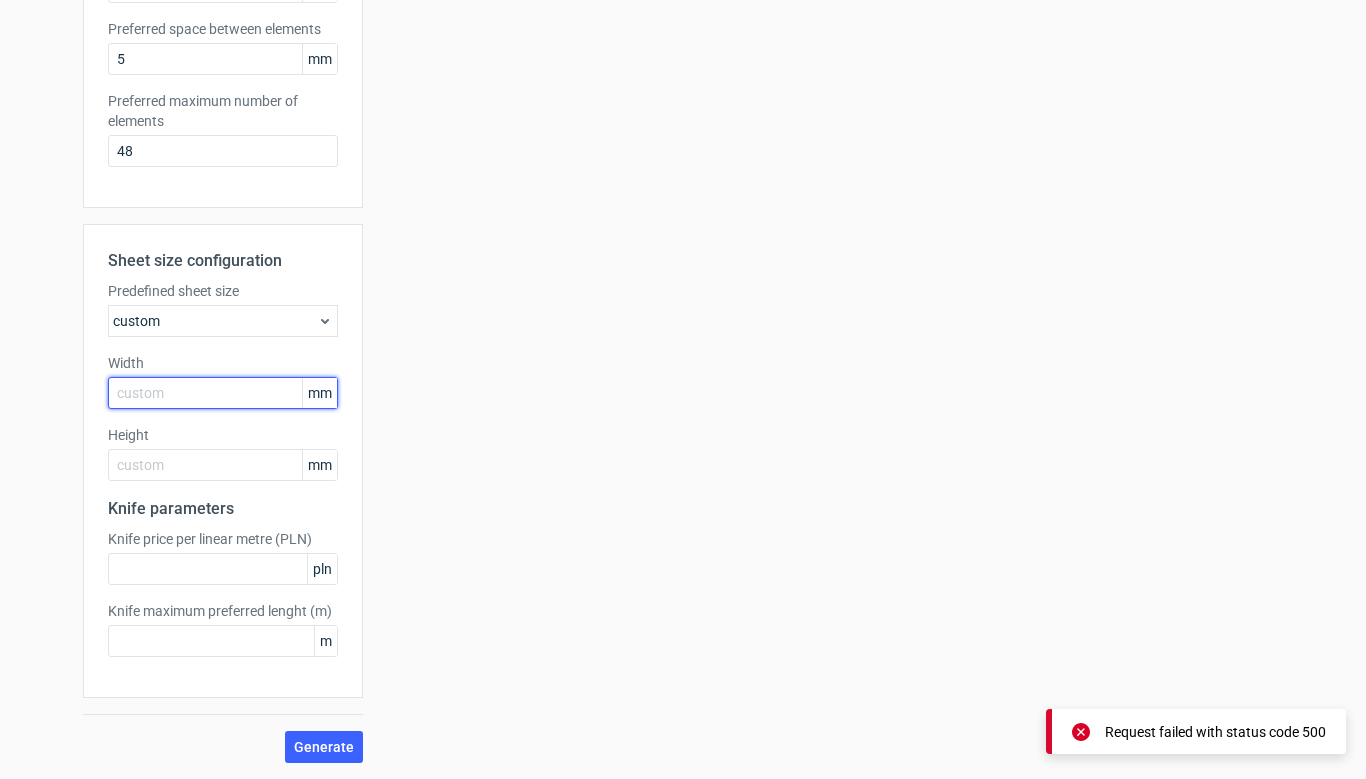 click at bounding box center (223, 393) 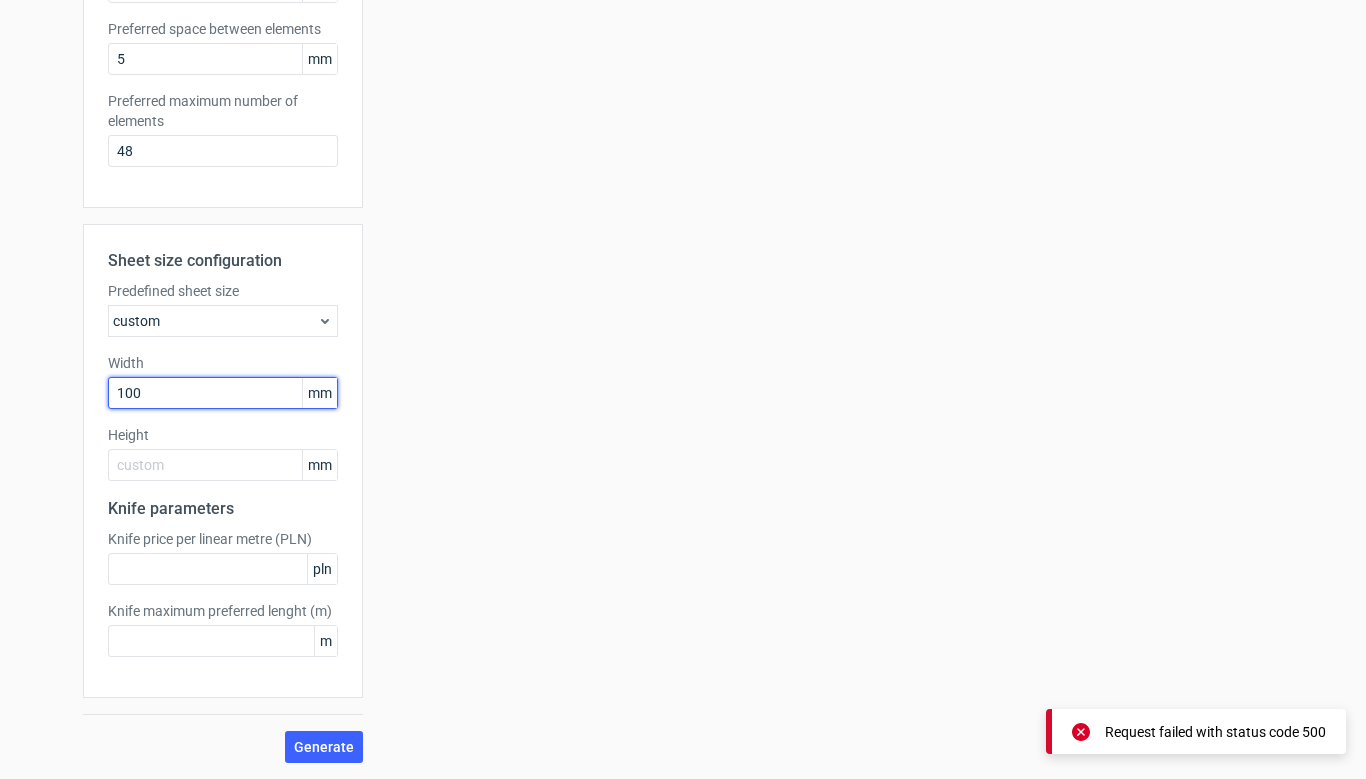 type on "1000" 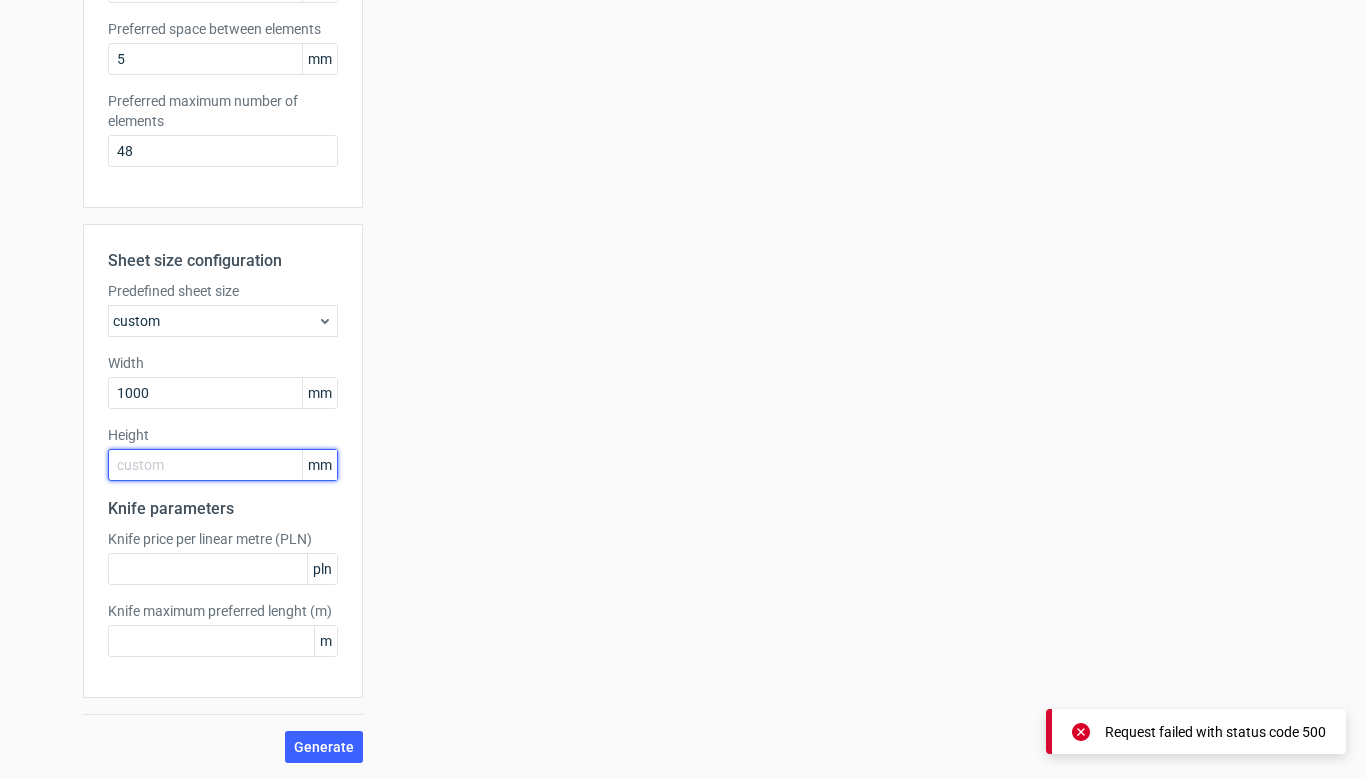 click at bounding box center (223, 465) 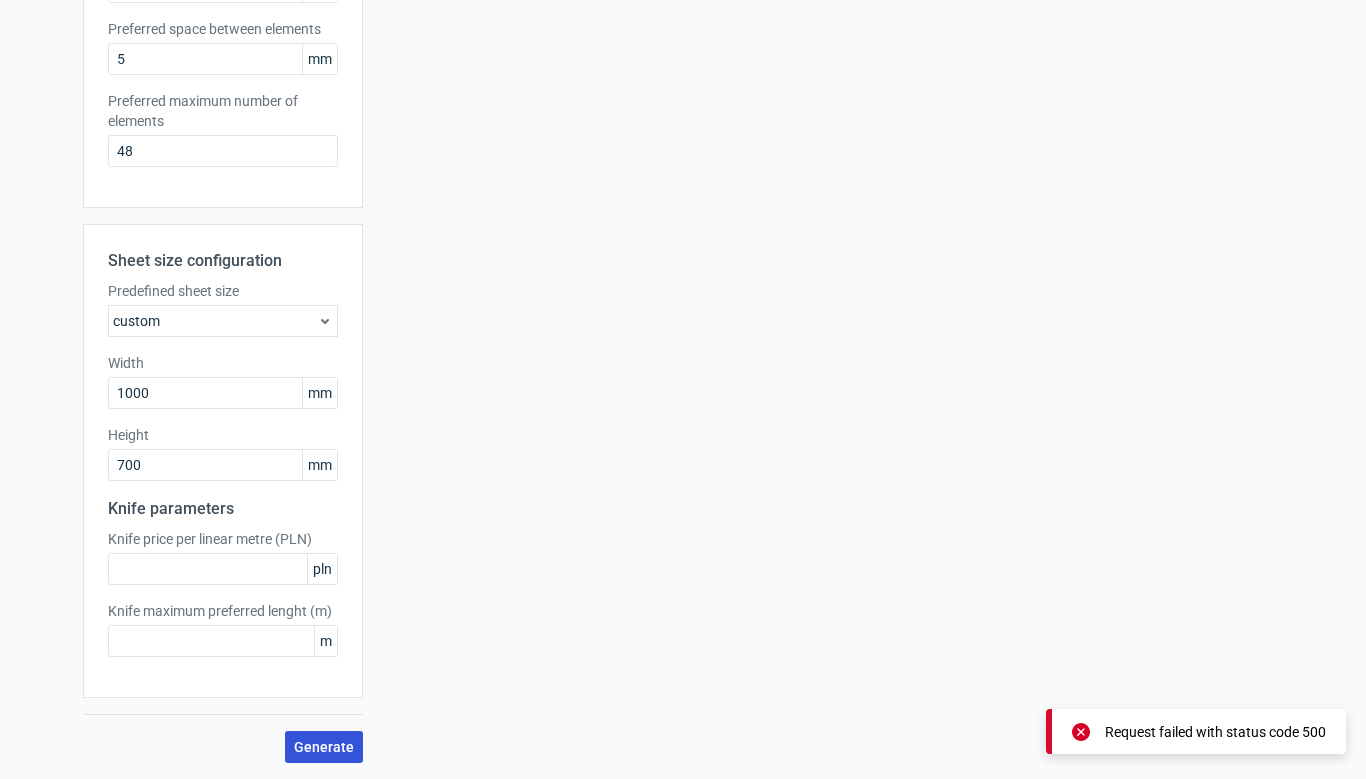 click on "Generate" at bounding box center (324, 747) 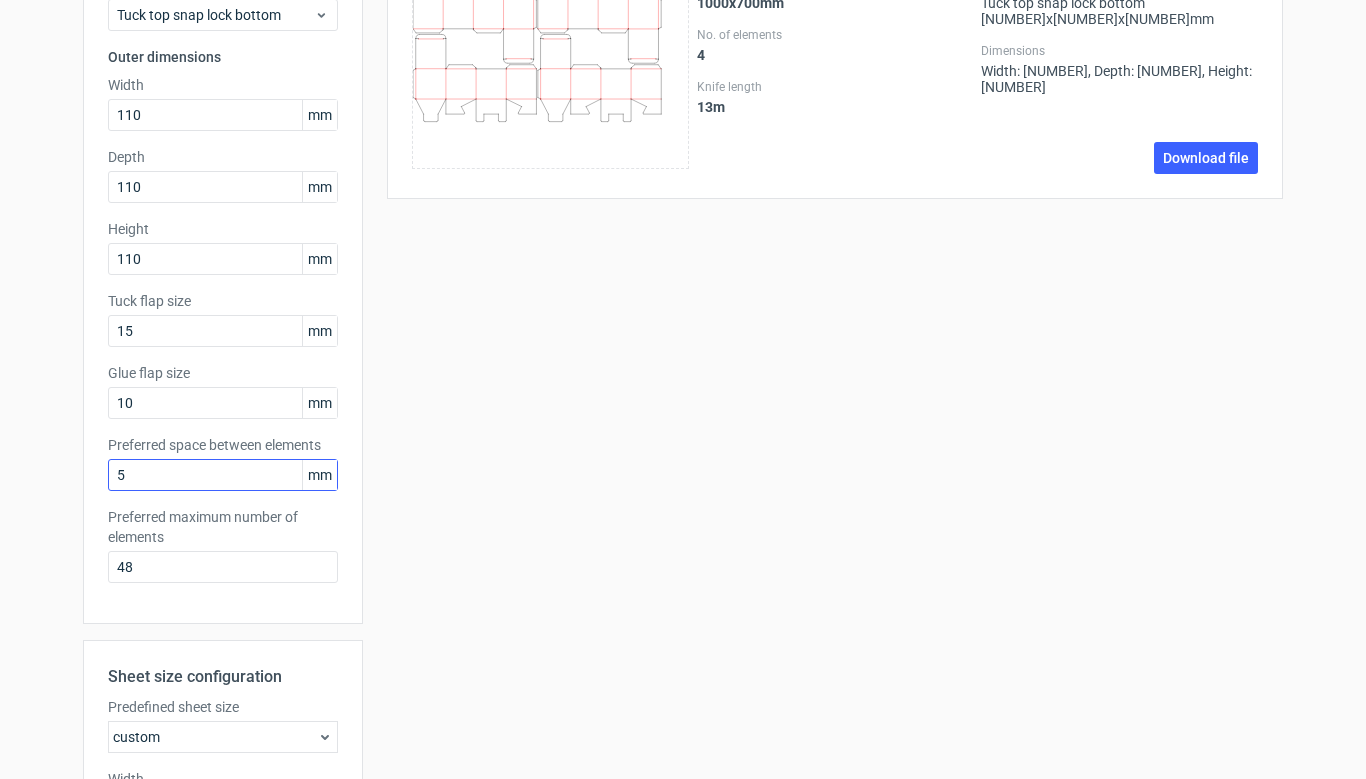 scroll, scrollTop: 338, scrollLeft: 0, axis: vertical 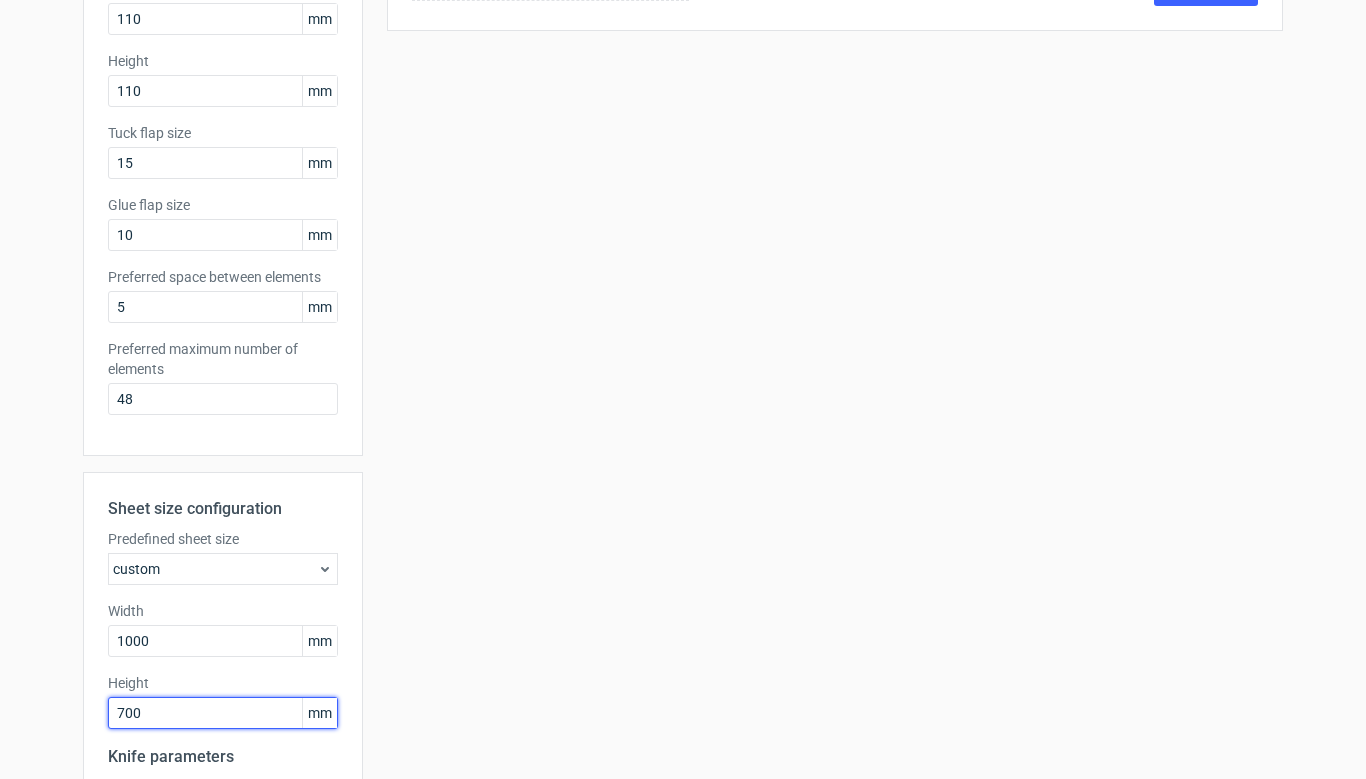 drag, startPoint x: 162, startPoint y: 710, endPoint x: 61, endPoint y: 710, distance: 101 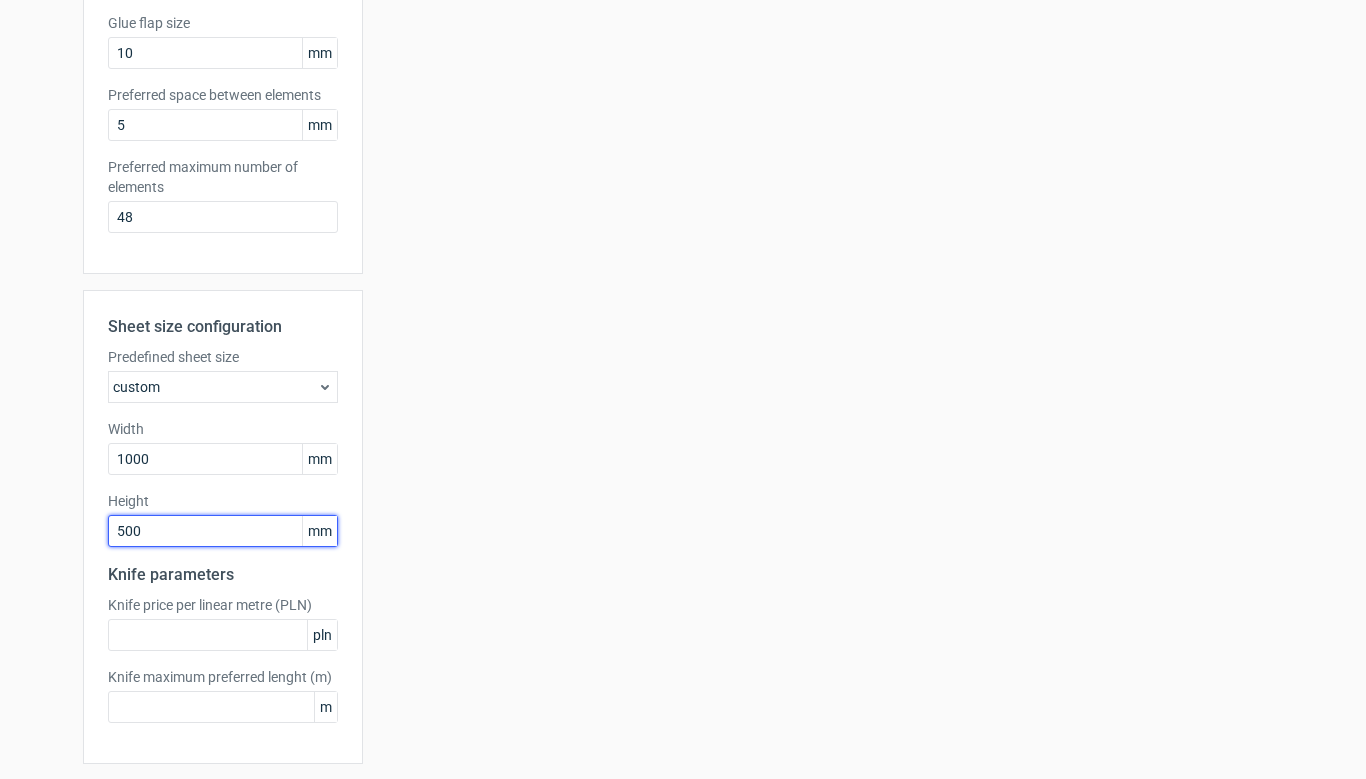 scroll, scrollTop: 586, scrollLeft: 0, axis: vertical 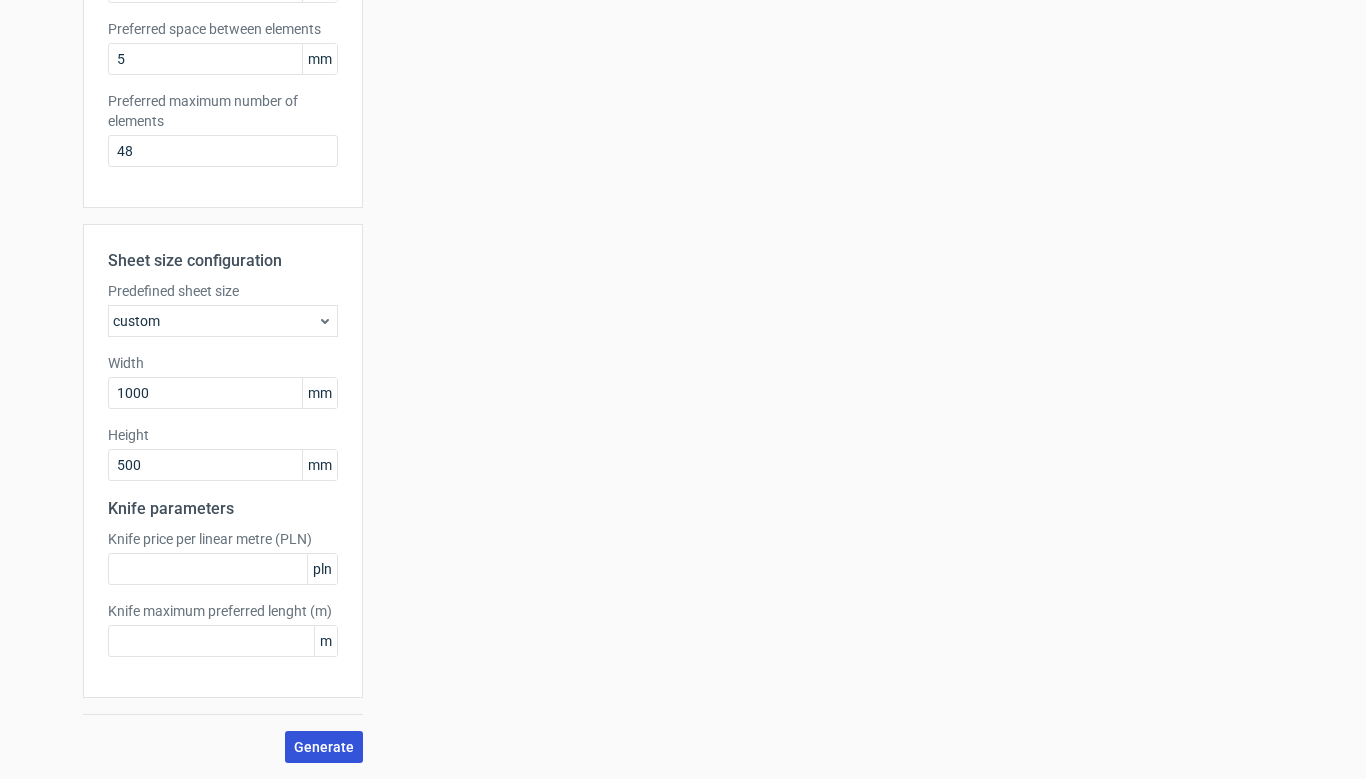 click on "Generate" at bounding box center (324, 747) 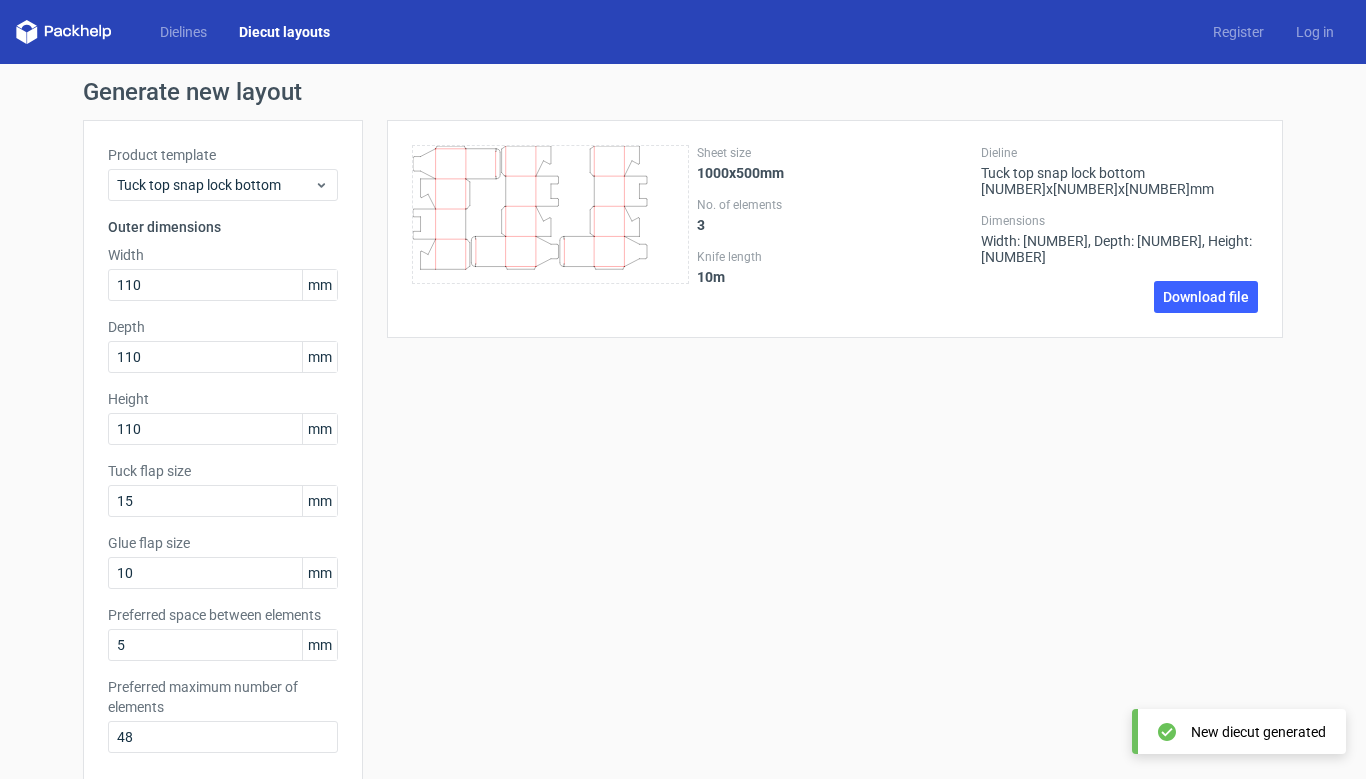 scroll, scrollTop: 484, scrollLeft: 0, axis: vertical 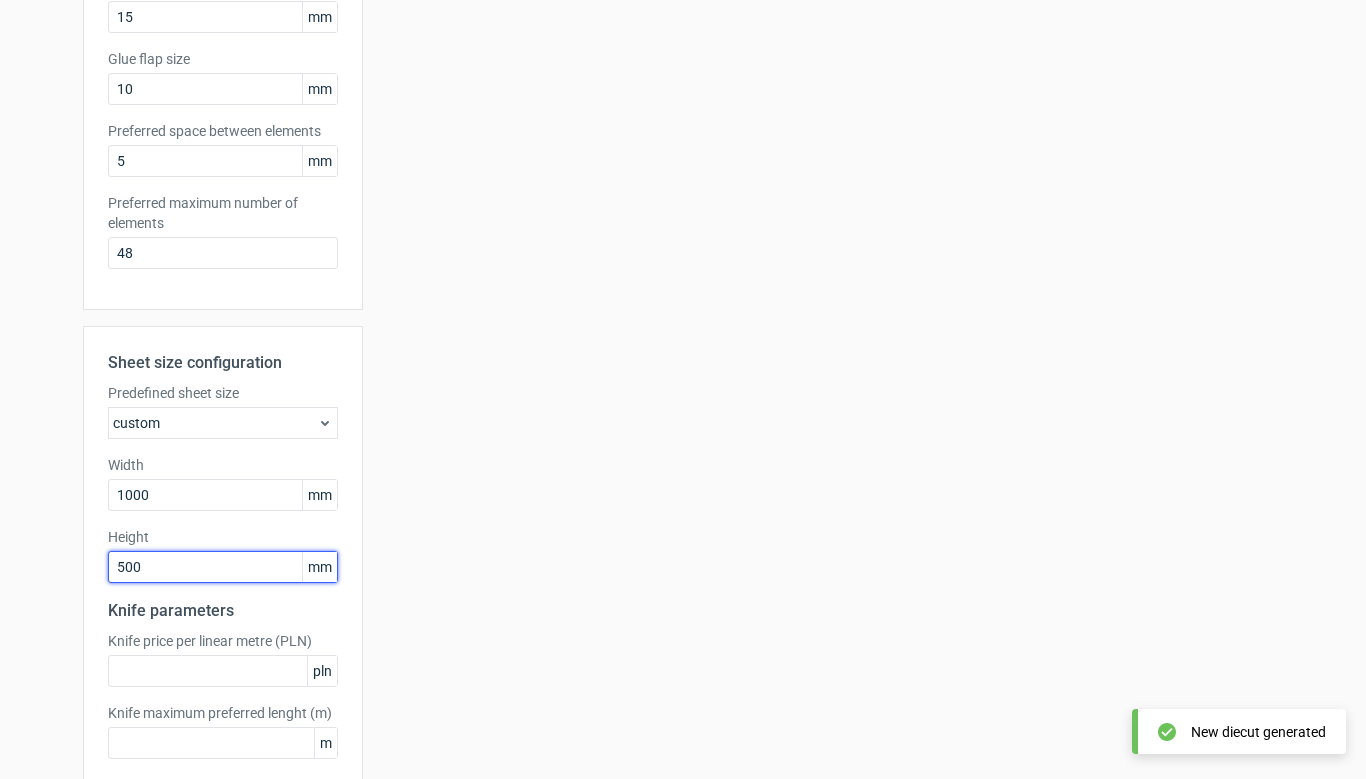 drag, startPoint x: 161, startPoint y: 559, endPoint x: 80, endPoint y: 558, distance: 81.00617 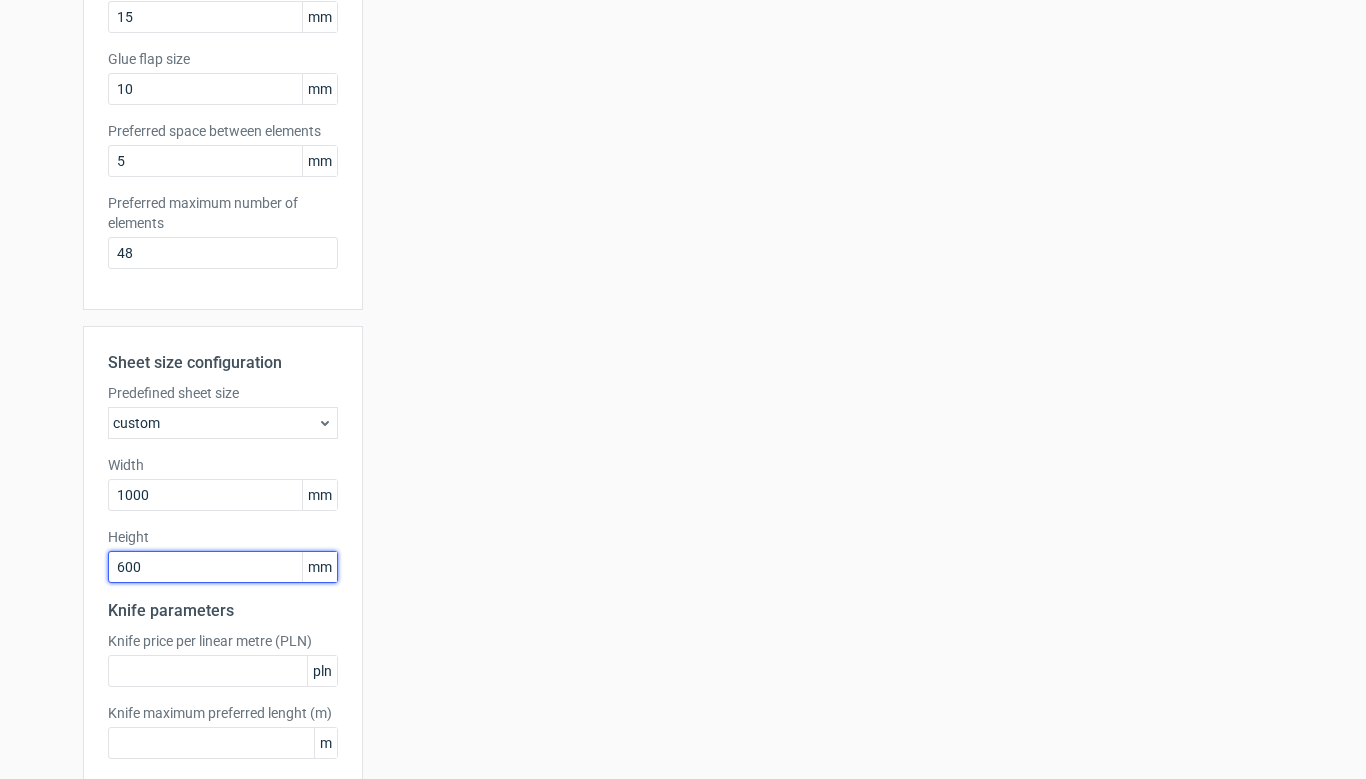 scroll, scrollTop: 586, scrollLeft: 0, axis: vertical 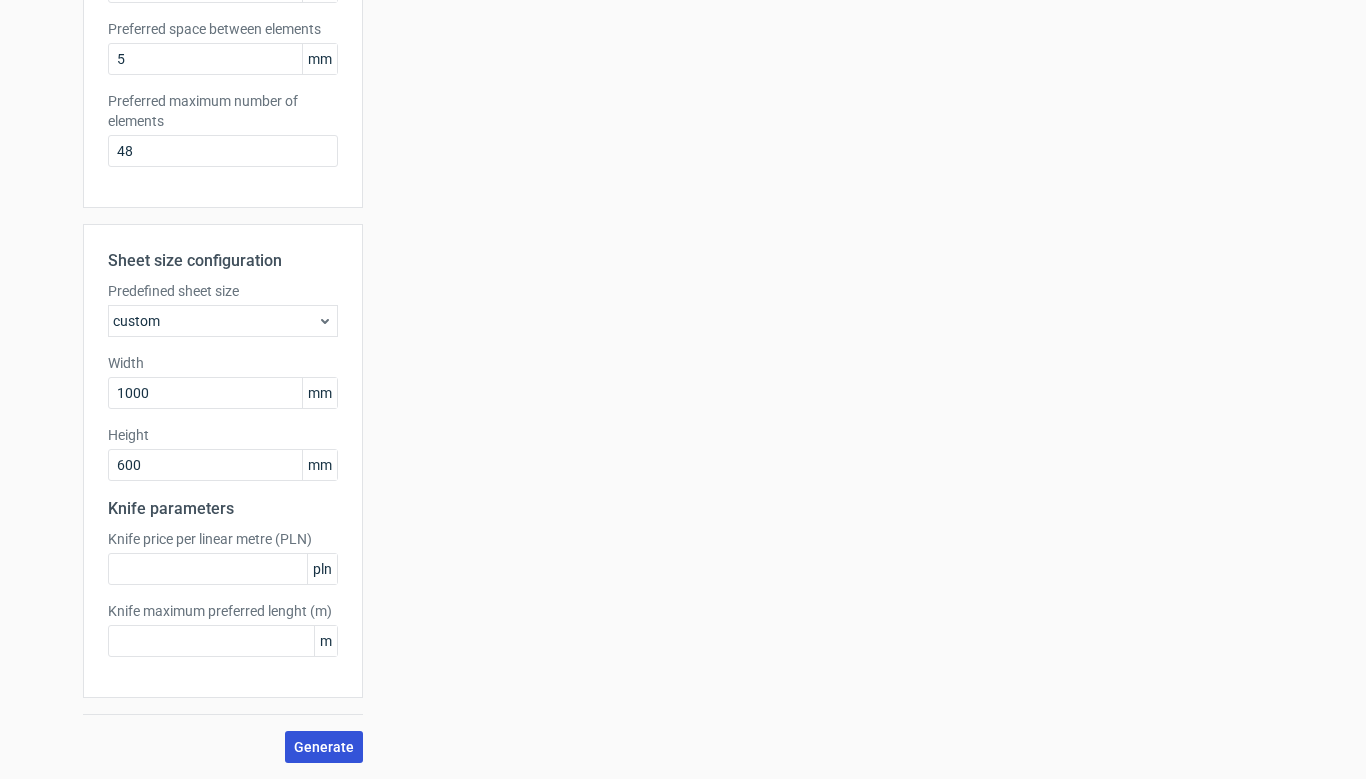 click on "Generate" at bounding box center (324, 747) 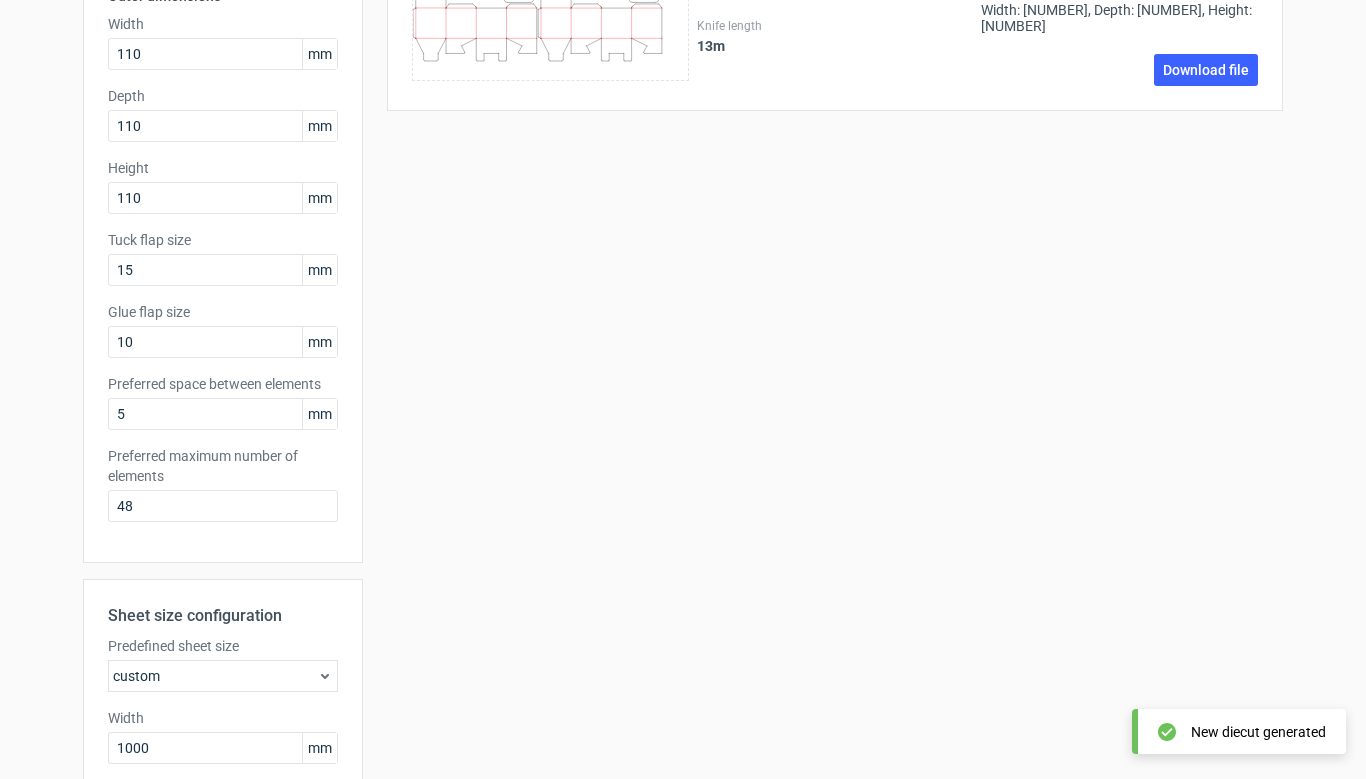 scroll, scrollTop: 467, scrollLeft: 0, axis: vertical 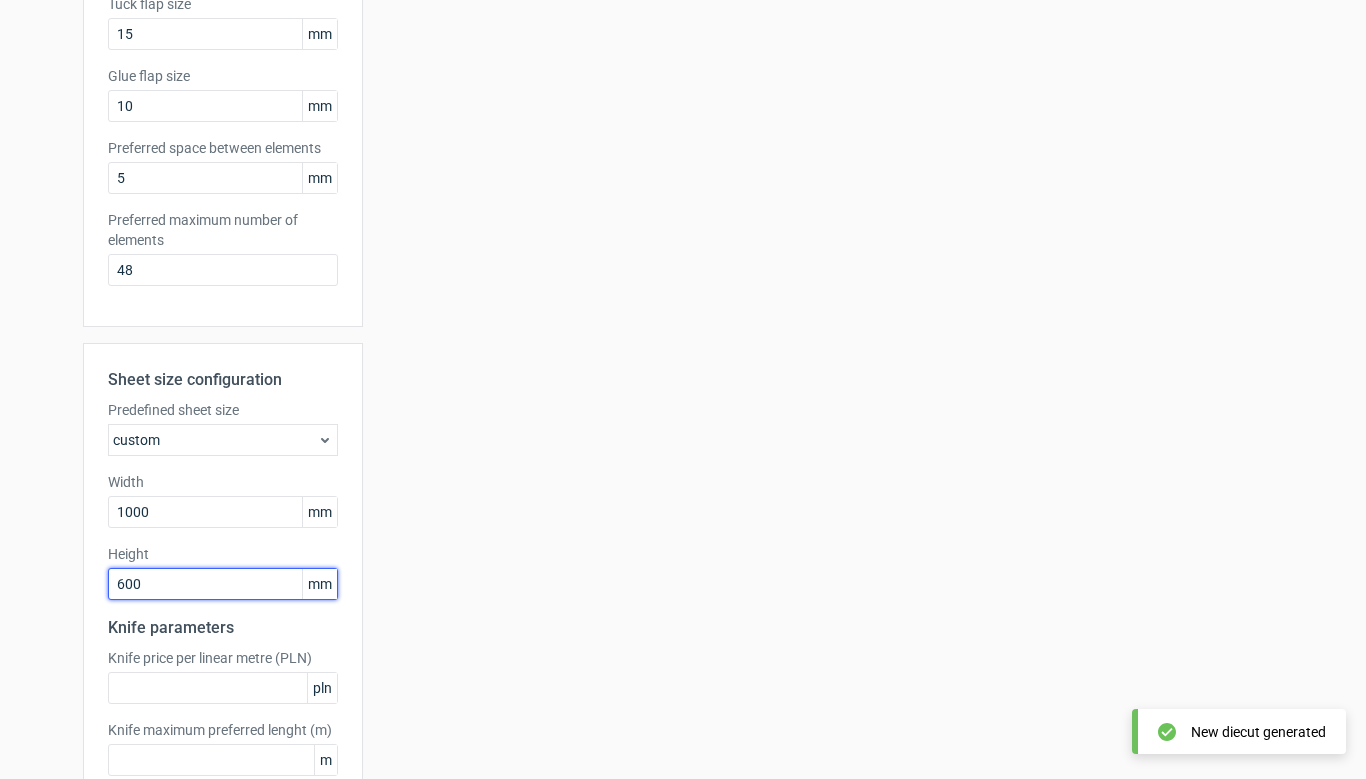 drag, startPoint x: 109, startPoint y: 585, endPoint x: 80, endPoint y: 585, distance: 29 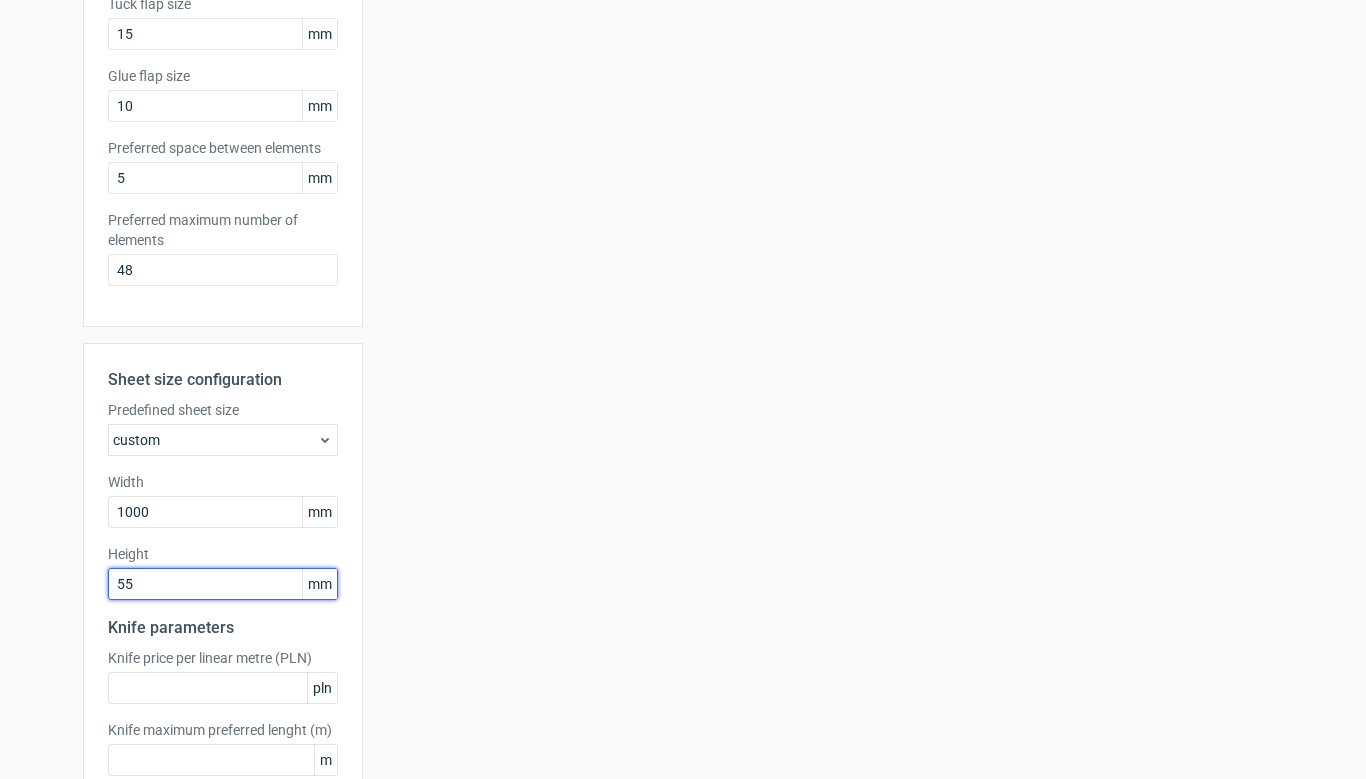 type on "550" 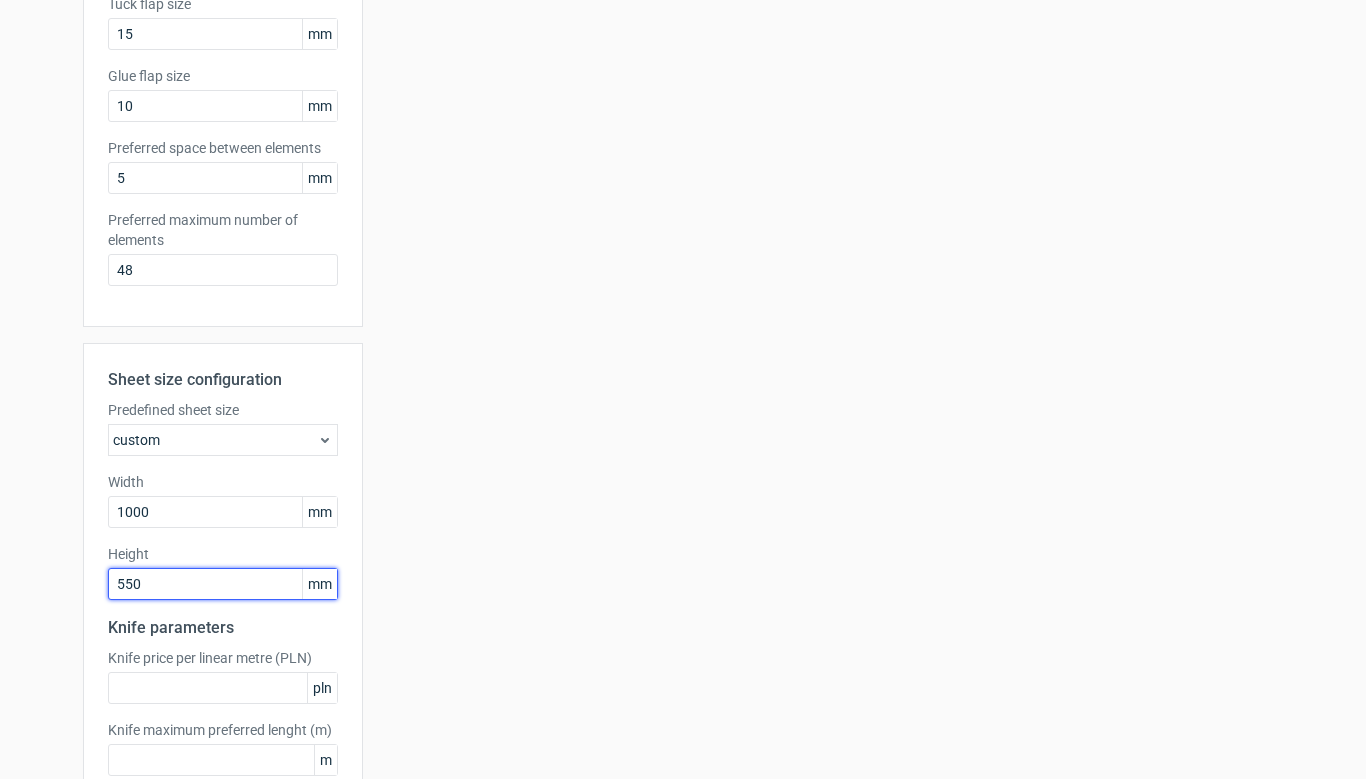 scroll, scrollTop: 586, scrollLeft: 0, axis: vertical 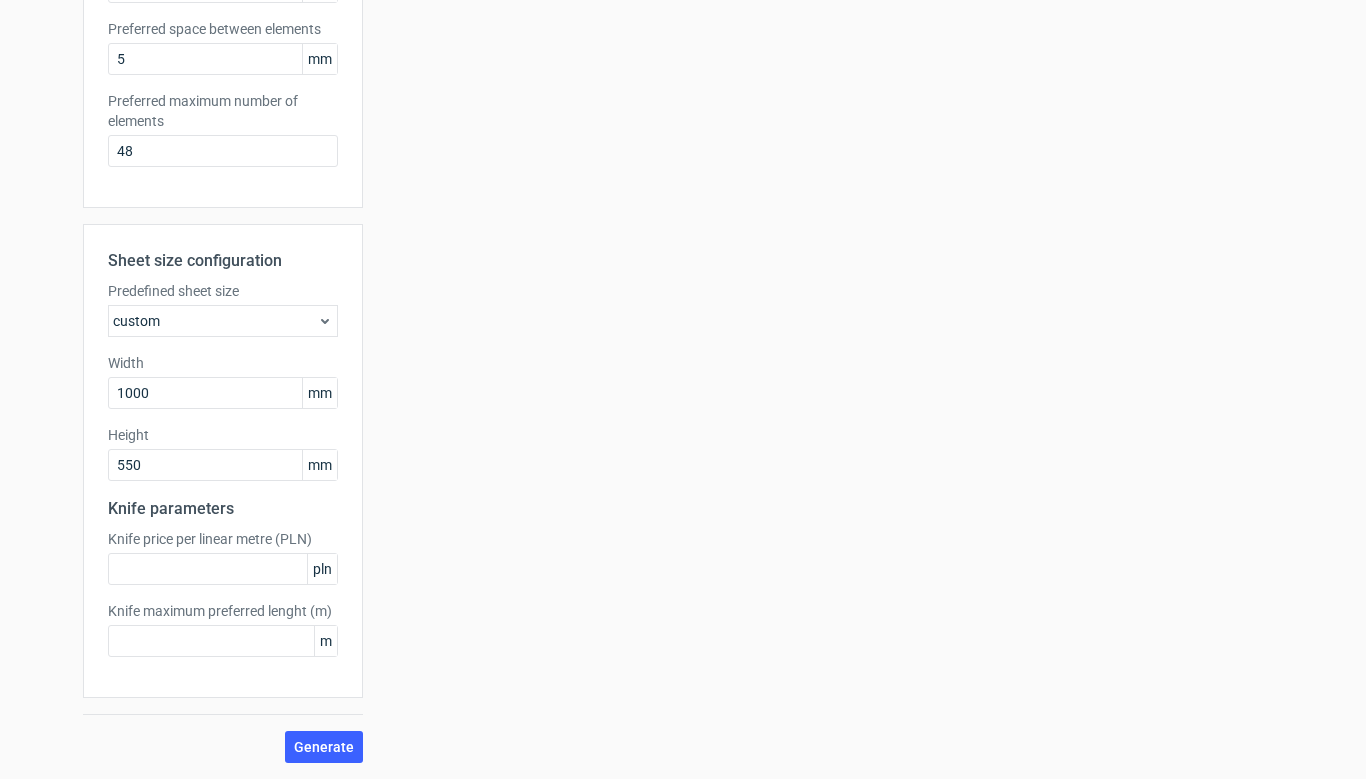 click on "Generate new layout Product template Tuck top snap lock bottom Outer dimensions Width [NUMBER] mm Depth [NUMBER] mm Height [NUMBER] mm Tuck flap size [NUMBER] mm Glue flap size [NUMBER] mm Preferred space between elements [NUMBER] mm Preferred maximum number of elements [NUMBER] Sheet size configuration Predefined sheet size custom Width [NUMBER] mm Height [NUMBER] mm Knife parameters Knife price per linear metre (PLN) pln Knife maximum preferred lenght (m) m Generate Sheet size [NUMBER]x[NUMBER]mm No. of elements [NUMBER] Knife length [NUMBER] m Dieline Tuck top snap lock bottom [NUMBER]x[NUMBER]x[NUMBER]mm Dimensions Width: [NUMBER], Depth: [NUMBER], Height: [NUMBER] Download file" at bounding box center (683, 128) 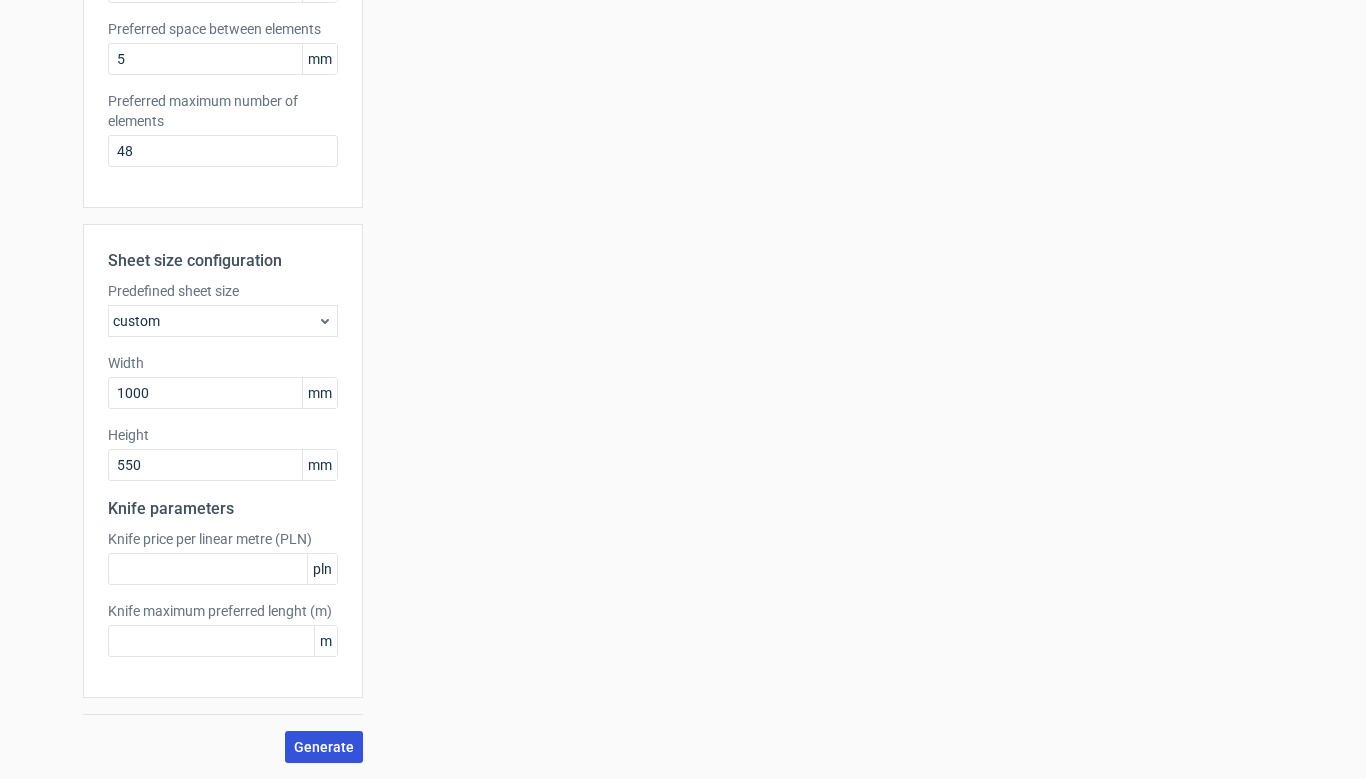 click on "Generate" at bounding box center (324, 747) 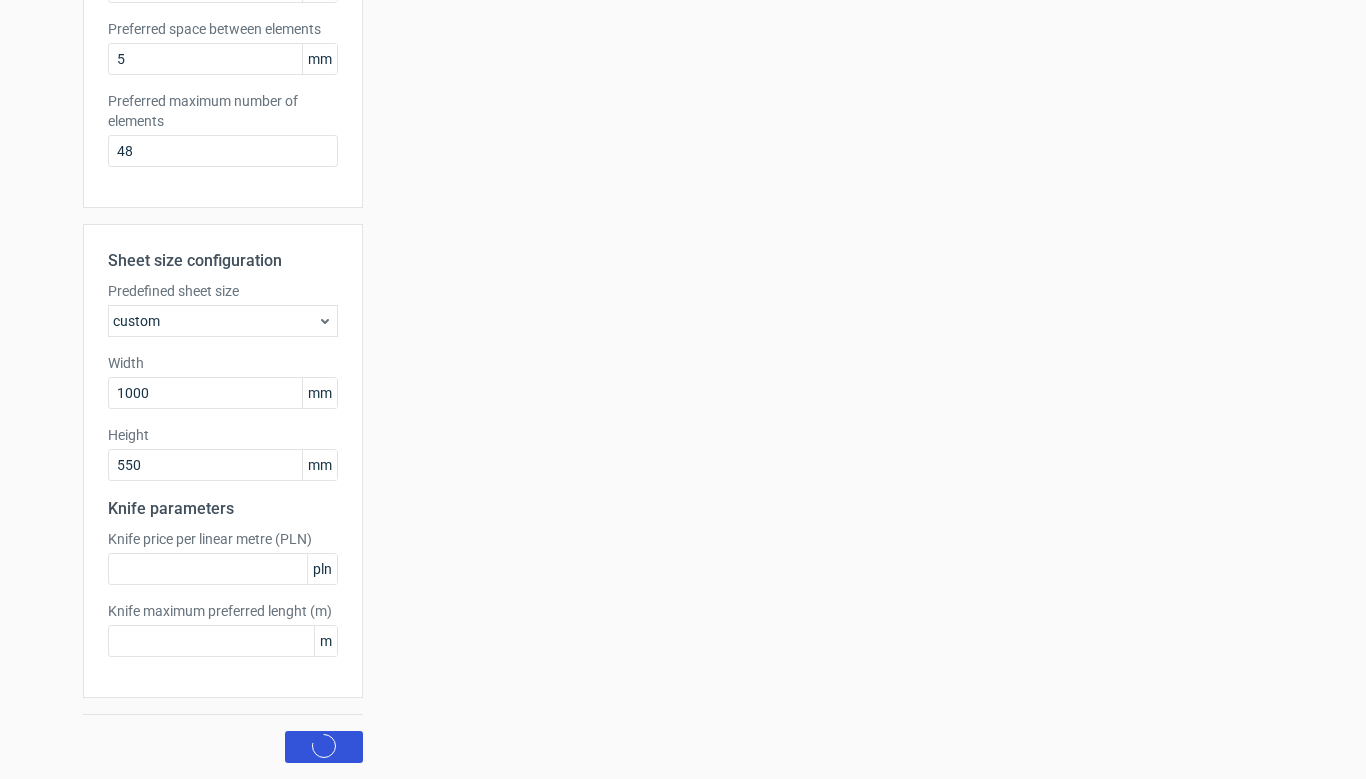 scroll, scrollTop: 0, scrollLeft: 0, axis: both 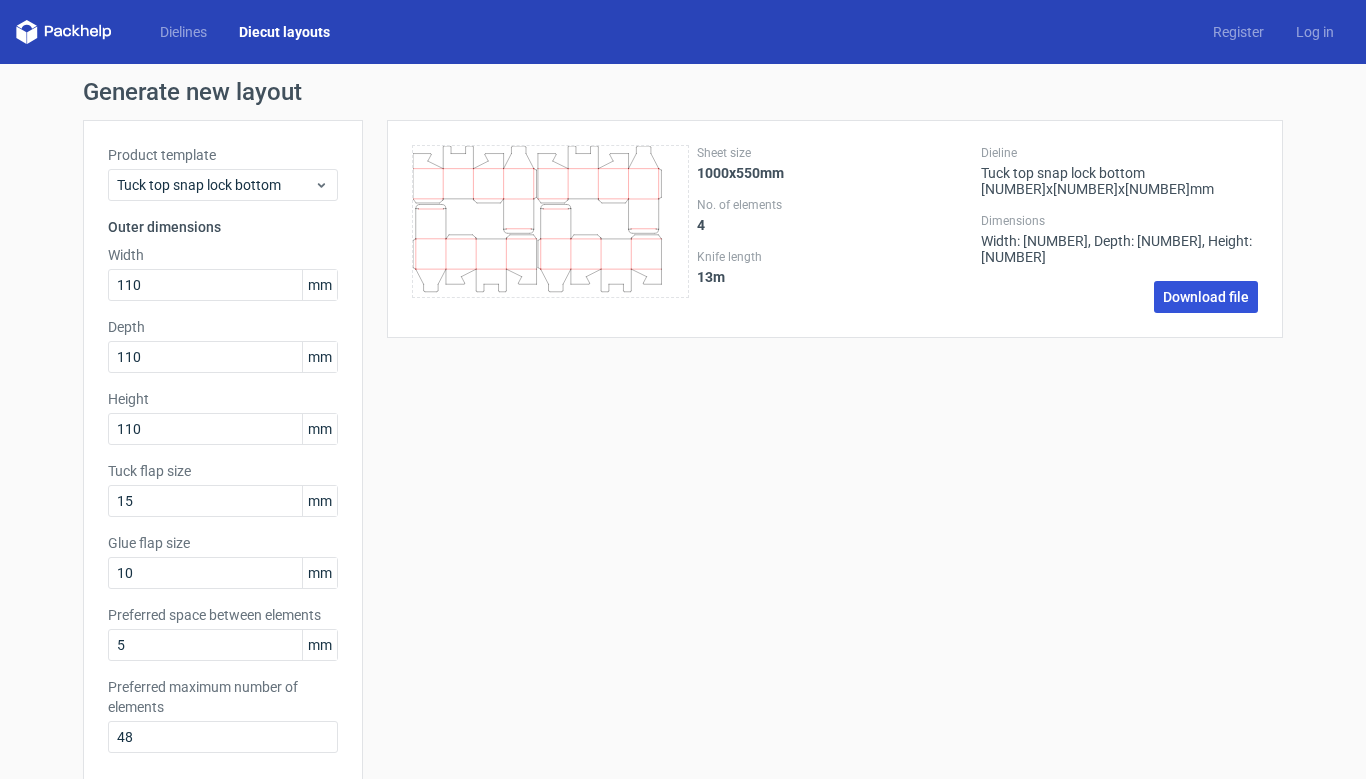click on "Download file" at bounding box center [1206, 297] 